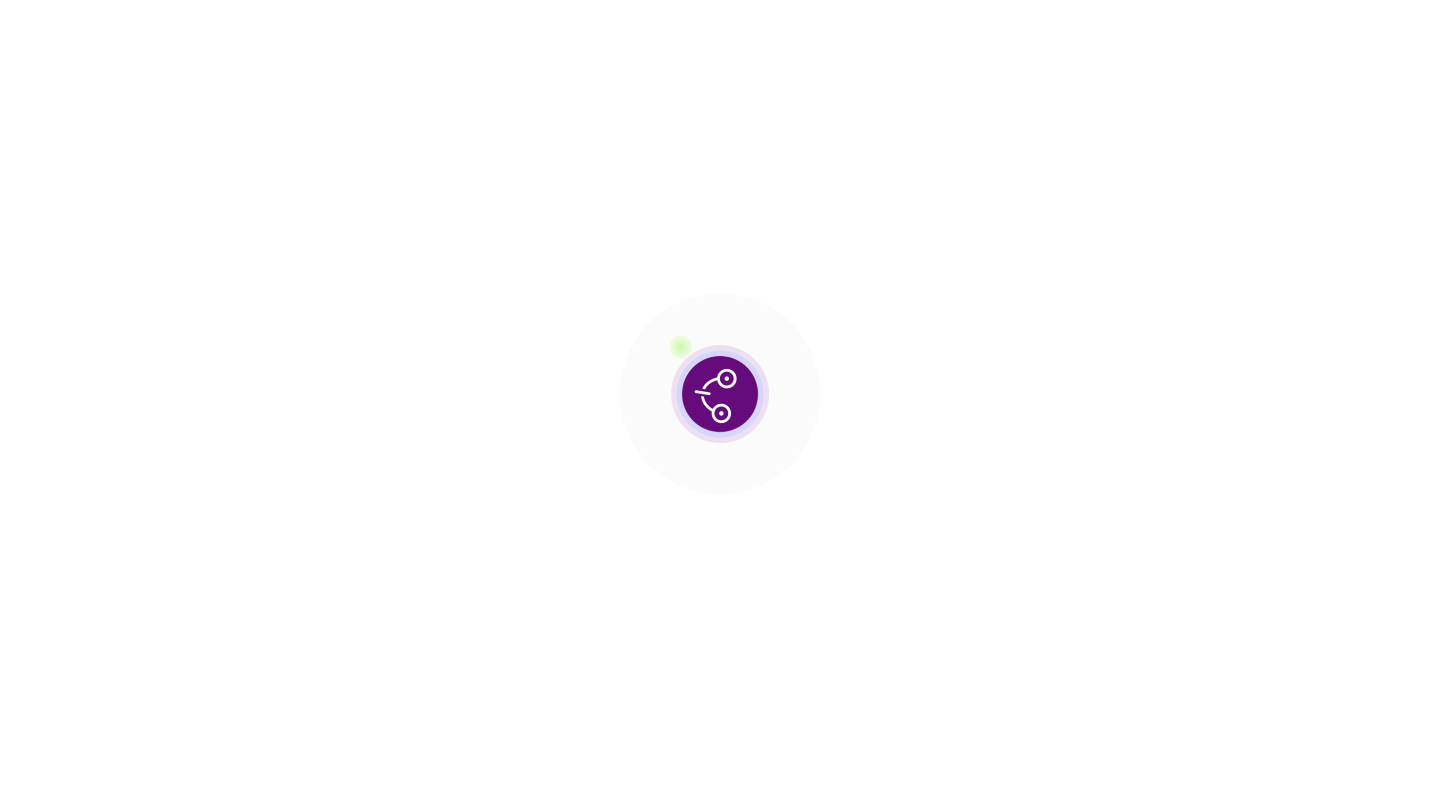 scroll, scrollTop: 0, scrollLeft: 0, axis: both 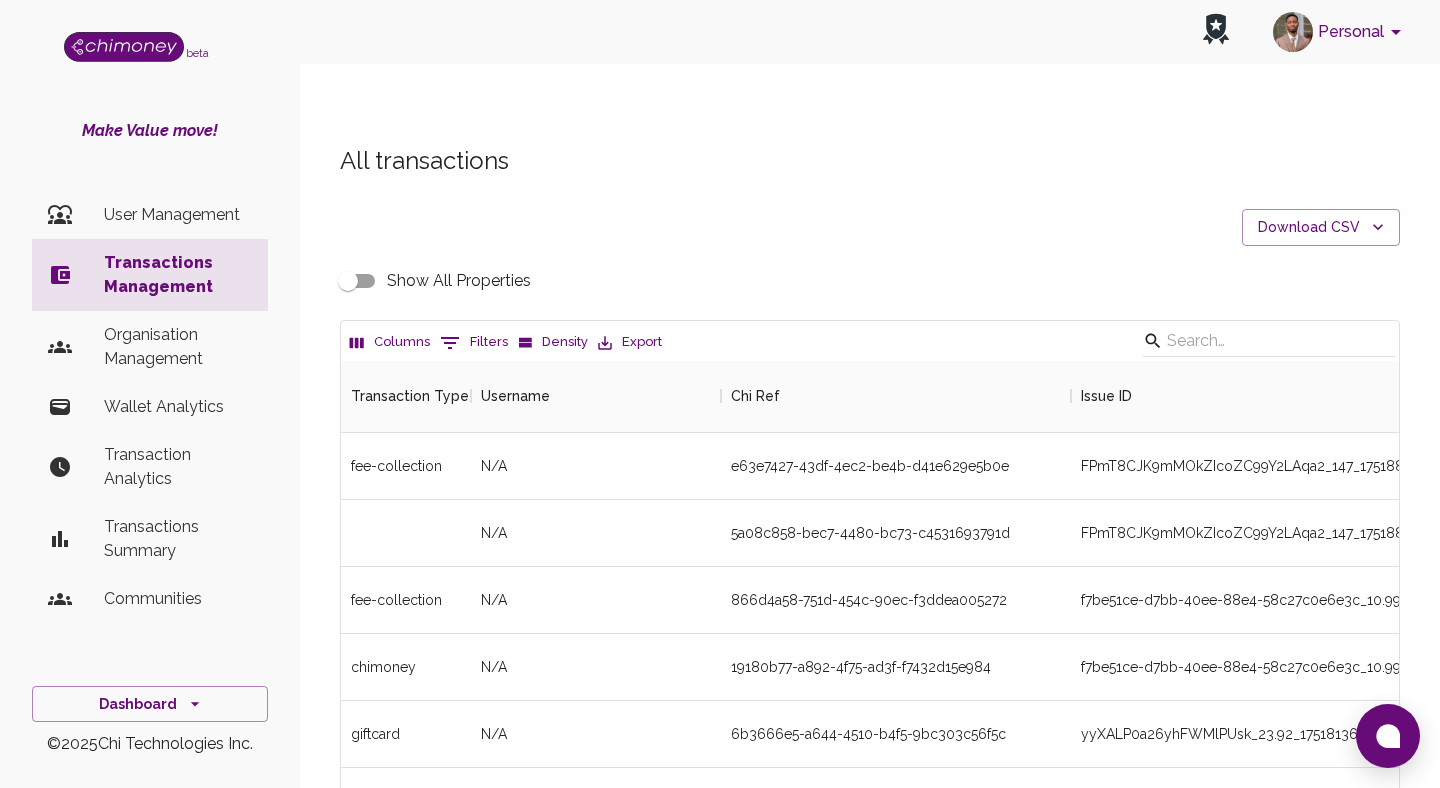 click at bounding box center [450, 343] 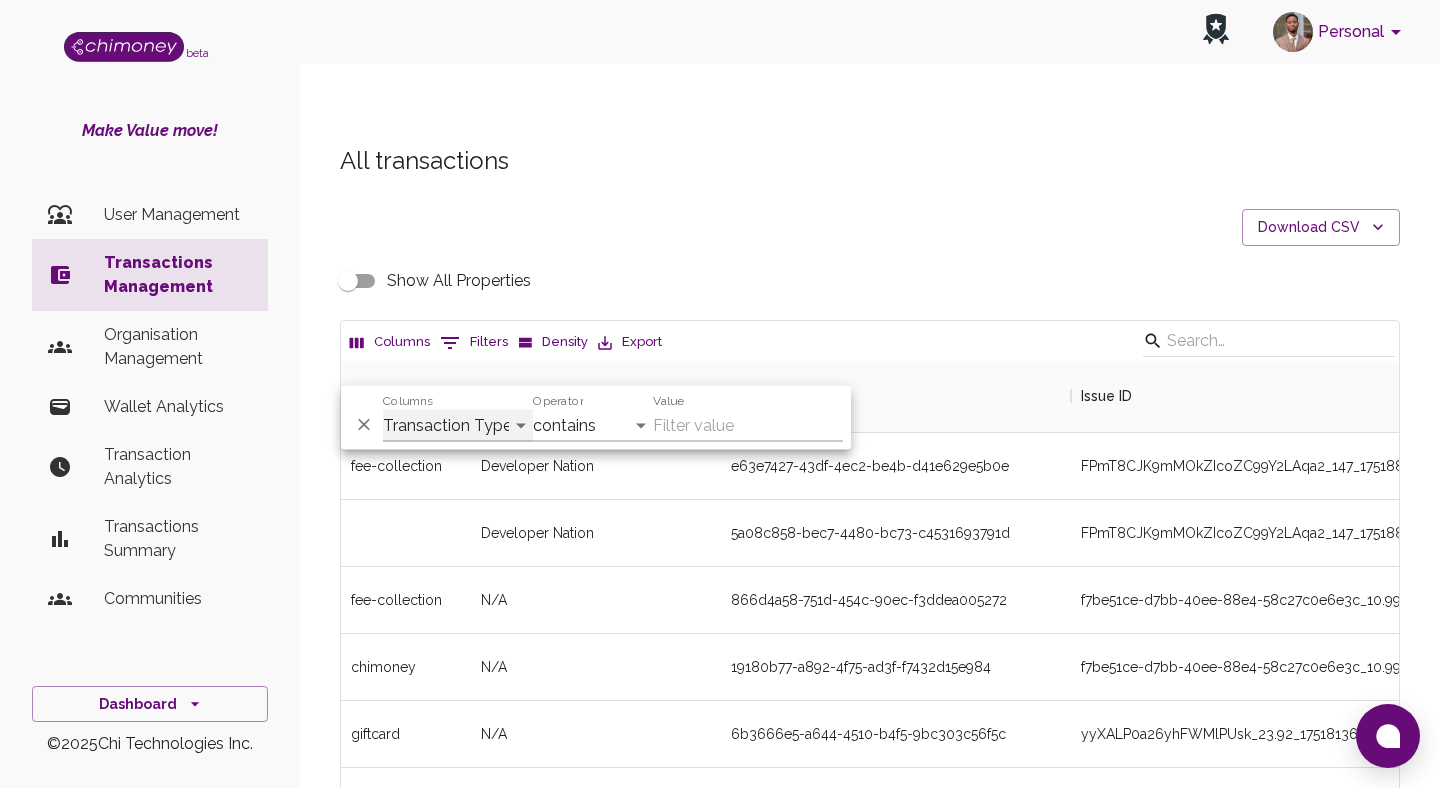 click on "Transaction Type Username Chi Ref Issue ID Value Amount Currency Fee ($) FX Rate Initiator Reciever Status Delivery Status Transaction Date Transaction payment Method Order Number - Corpay Actions" at bounding box center (458, 426) 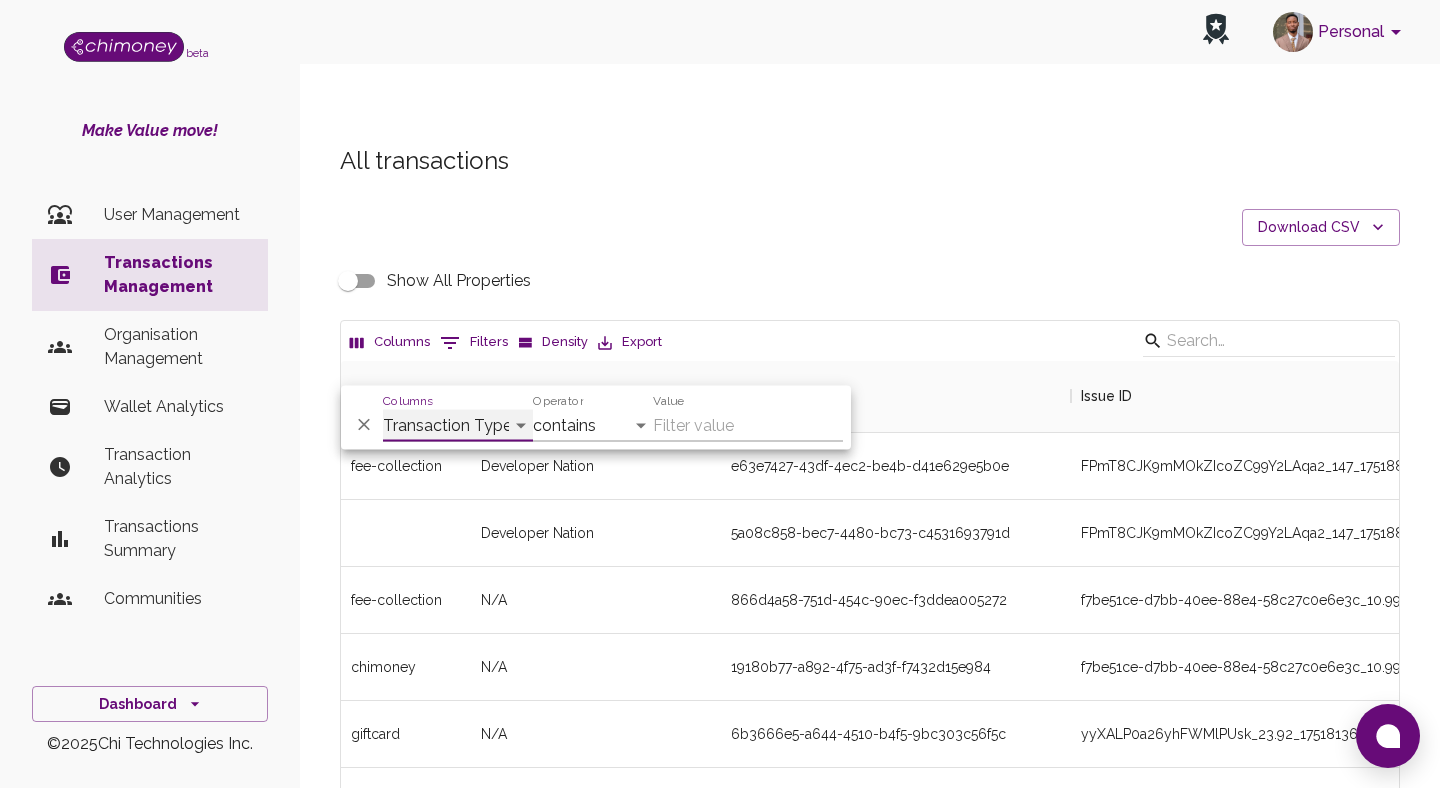 select on "email" 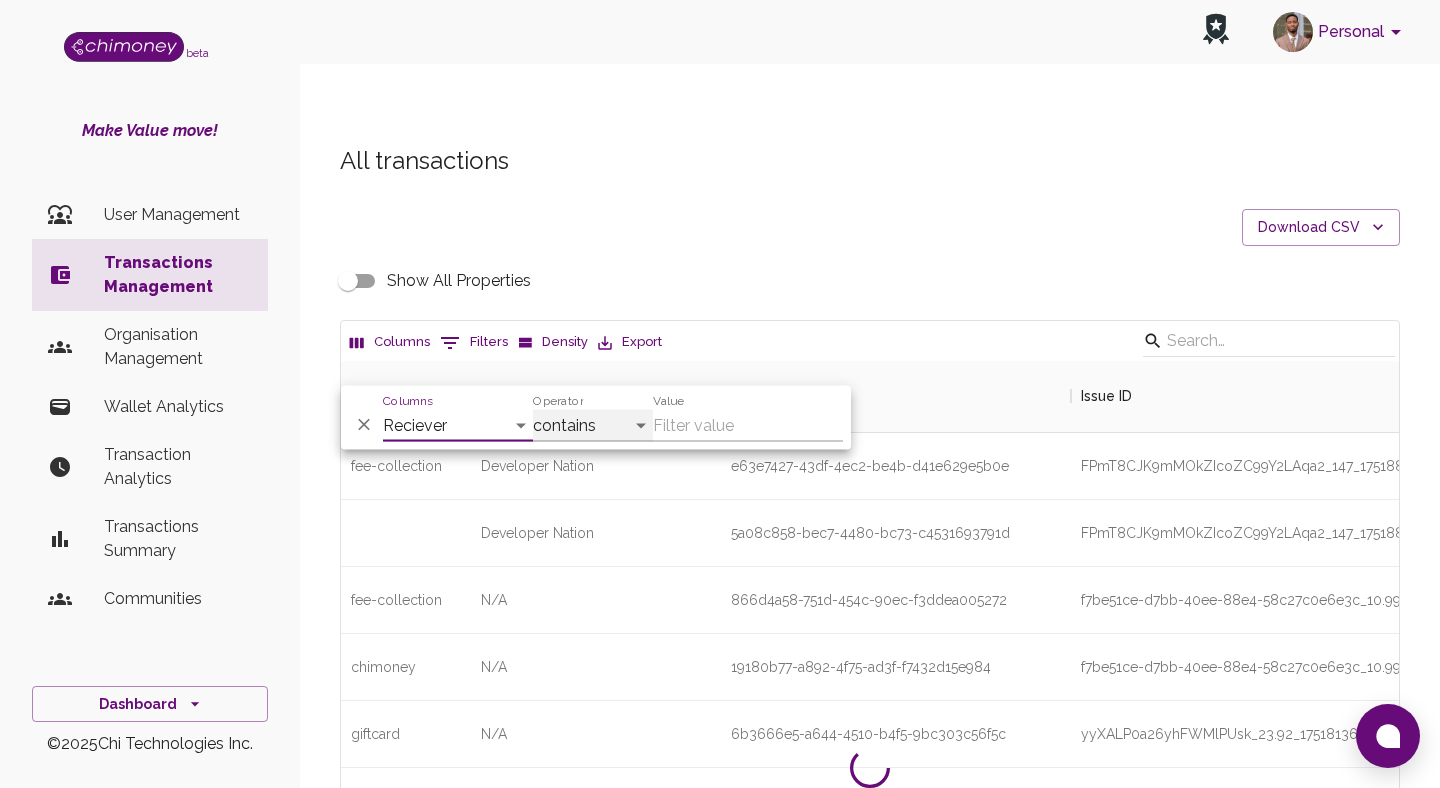 click on "contains equals starts with ends with is empty is not empty is any of" at bounding box center [593, 426] 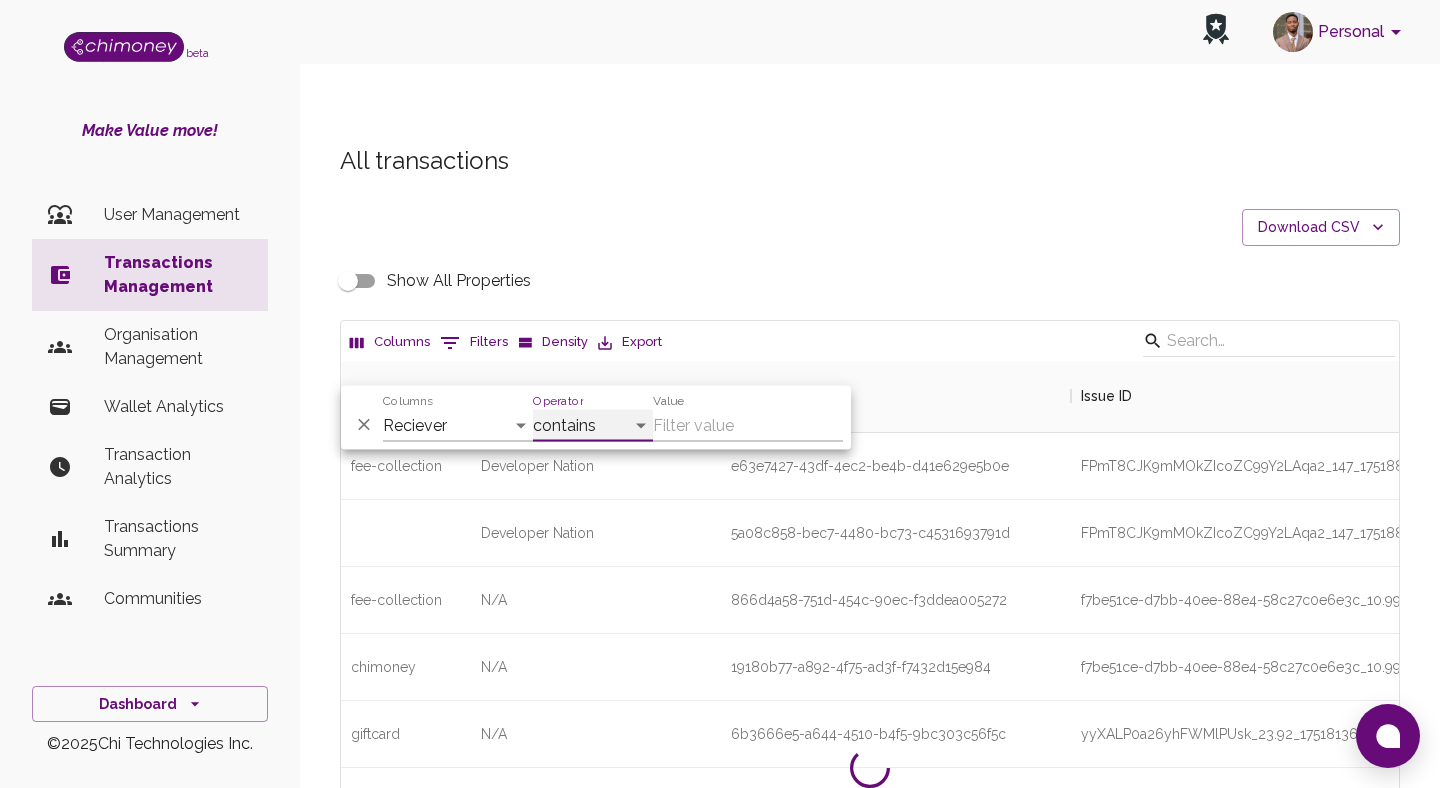 select on "equals" 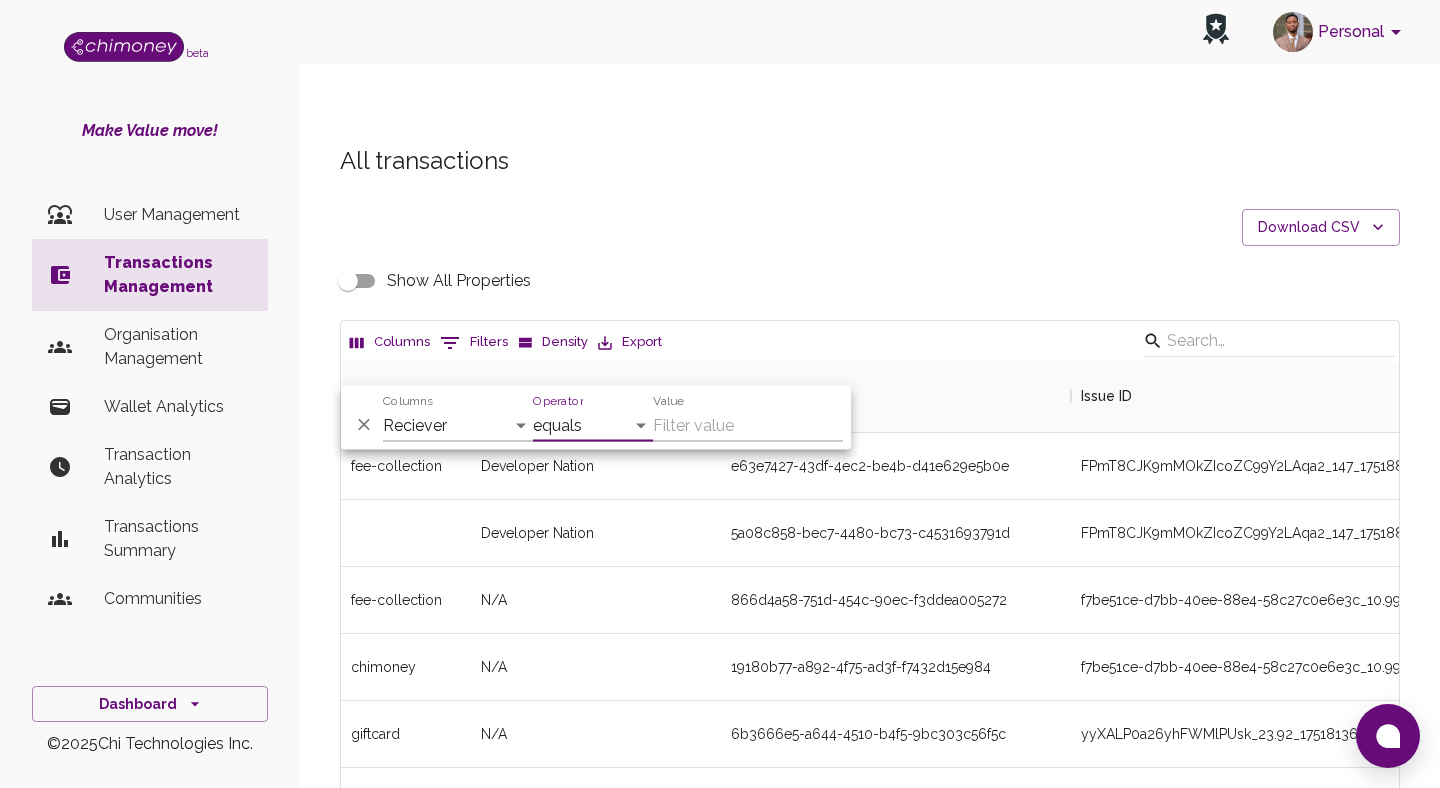 click on "Value" at bounding box center (748, 426) 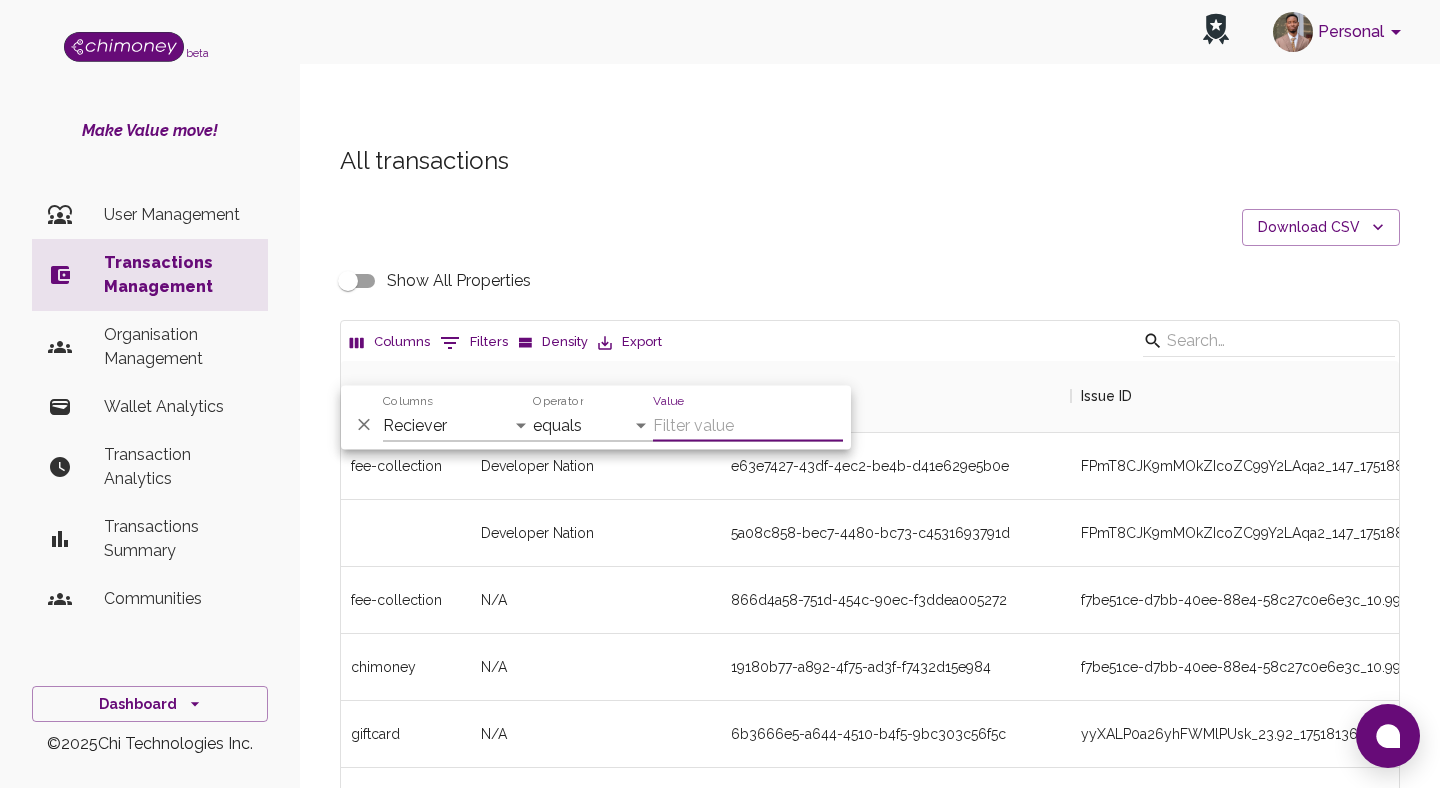 paste on "kristabelkatara@example.com" 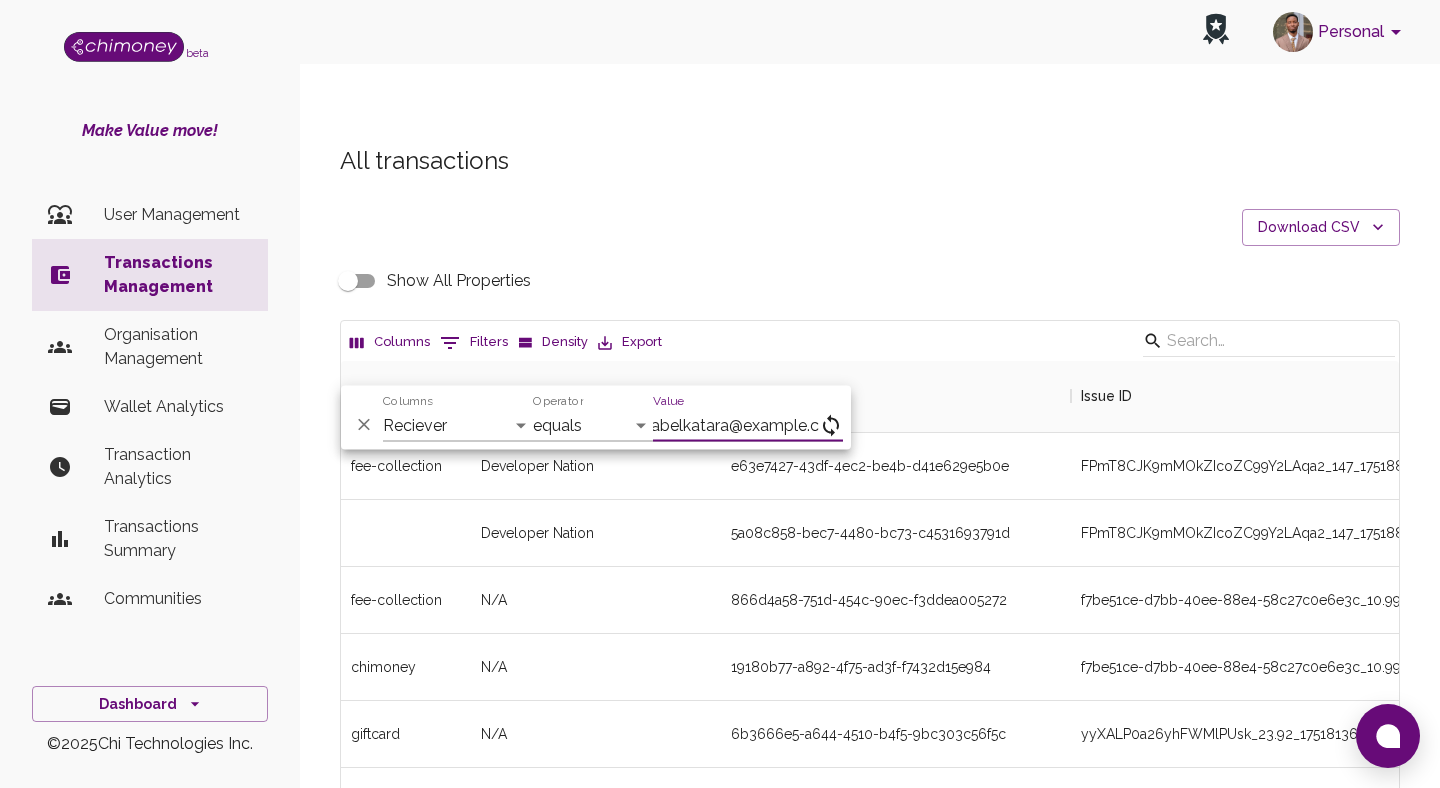 scroll, scrollTop: 0, scrollLeft: 8, axis: horizontal 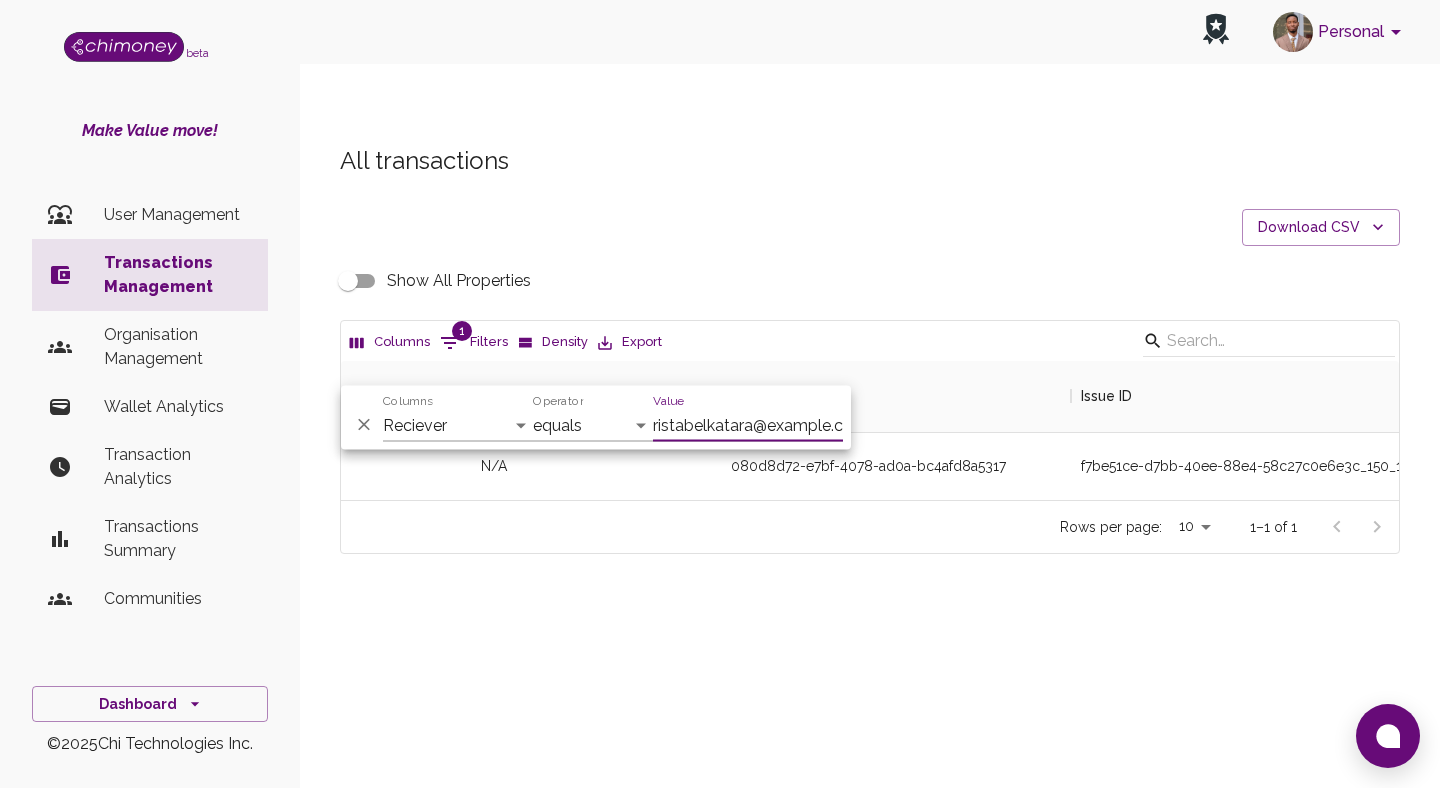 type on "kristabelkatara@example.com" 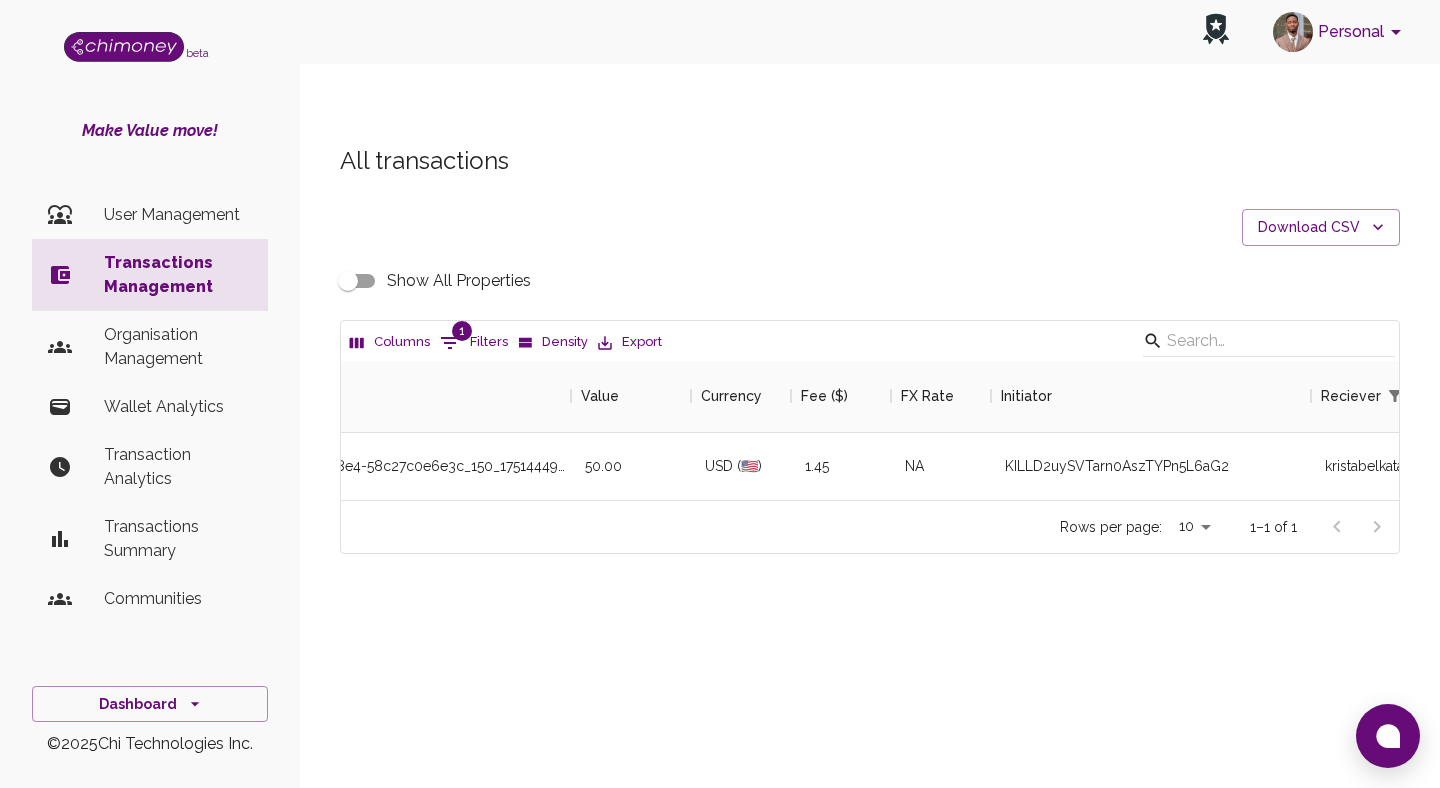 scroll, scrollTop: 0, scrollLeft: 902, axis: horizontal 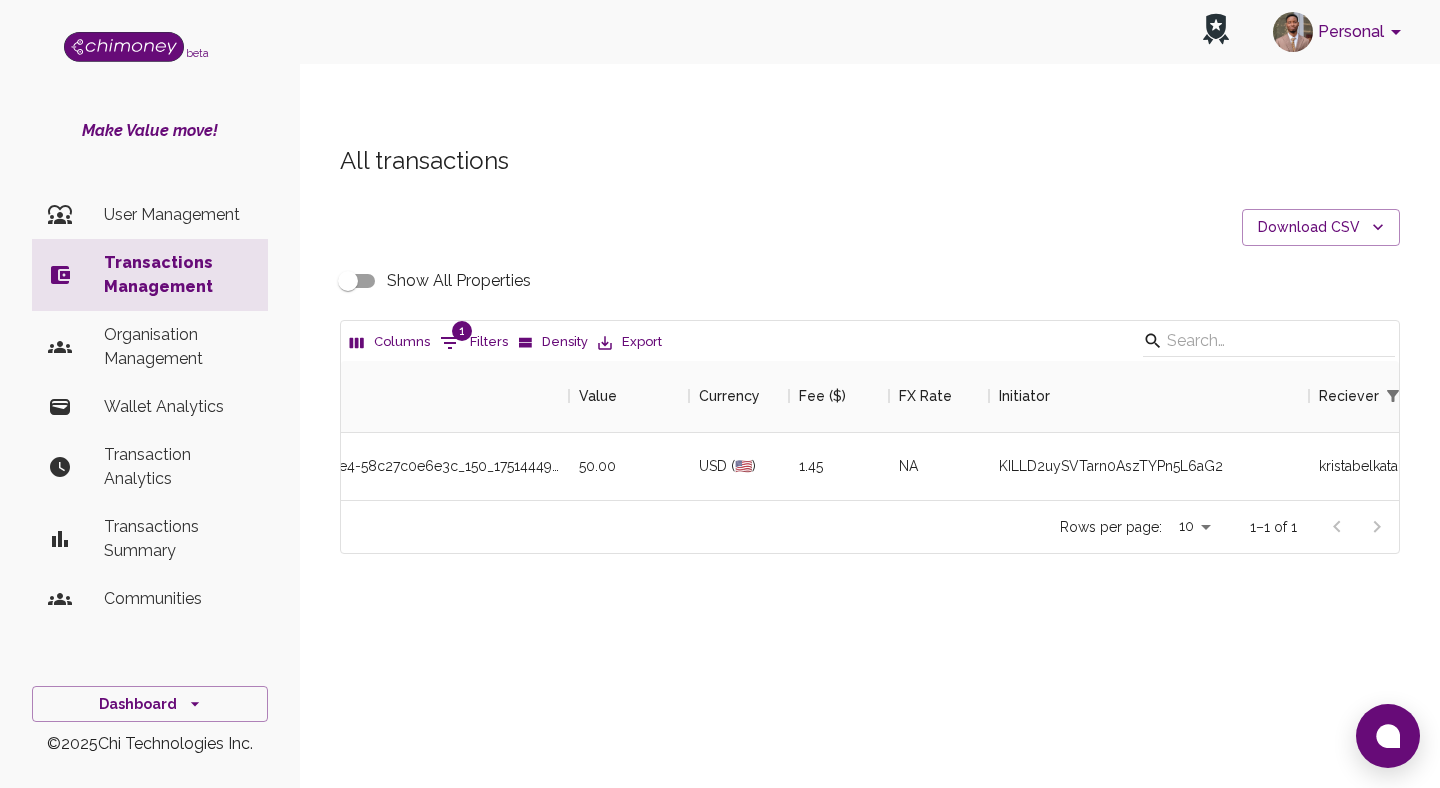 click on "Show All Properties" at bounding box center [348, 281] 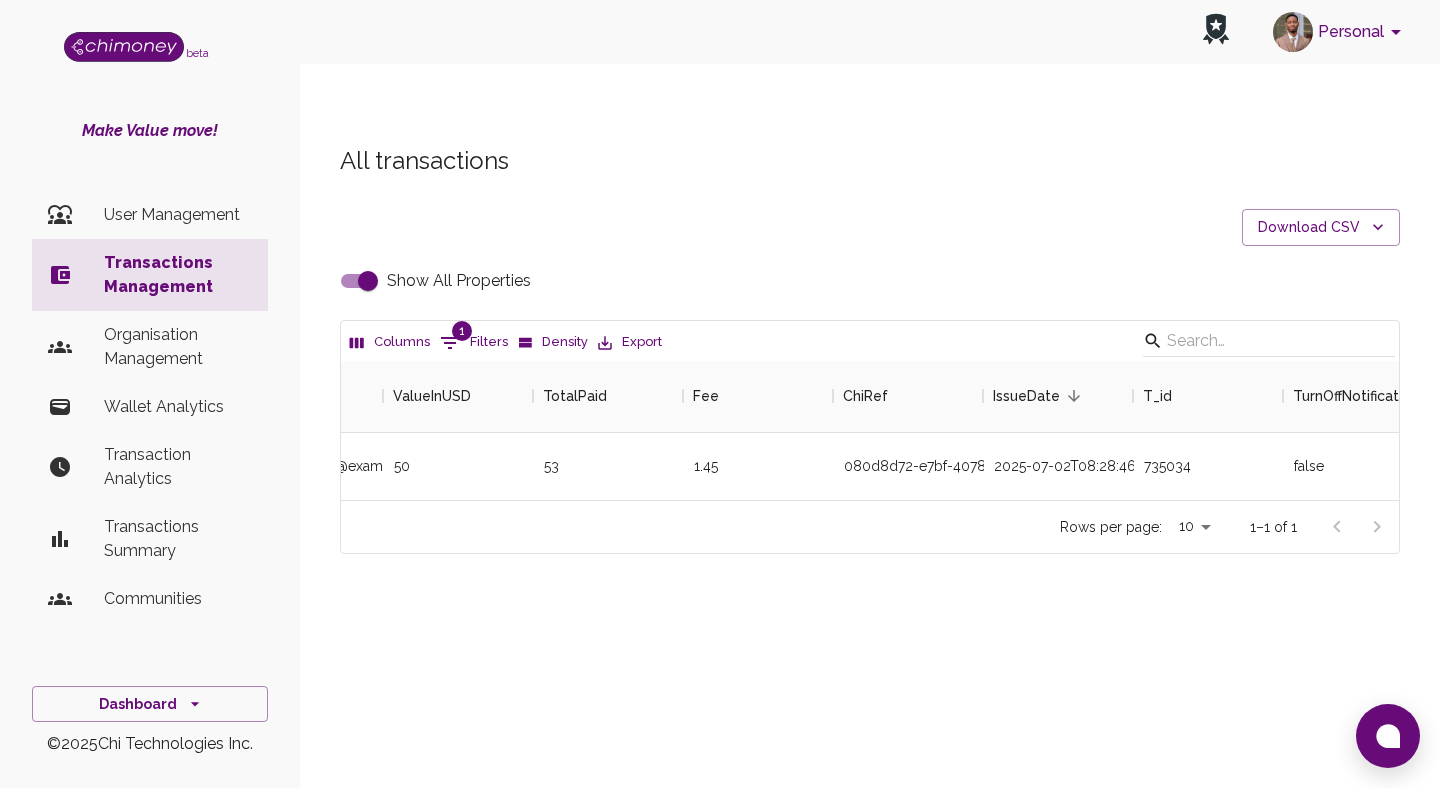 scroll, scrollTop: 0, scrollLeft: 1908, axis: horizontal 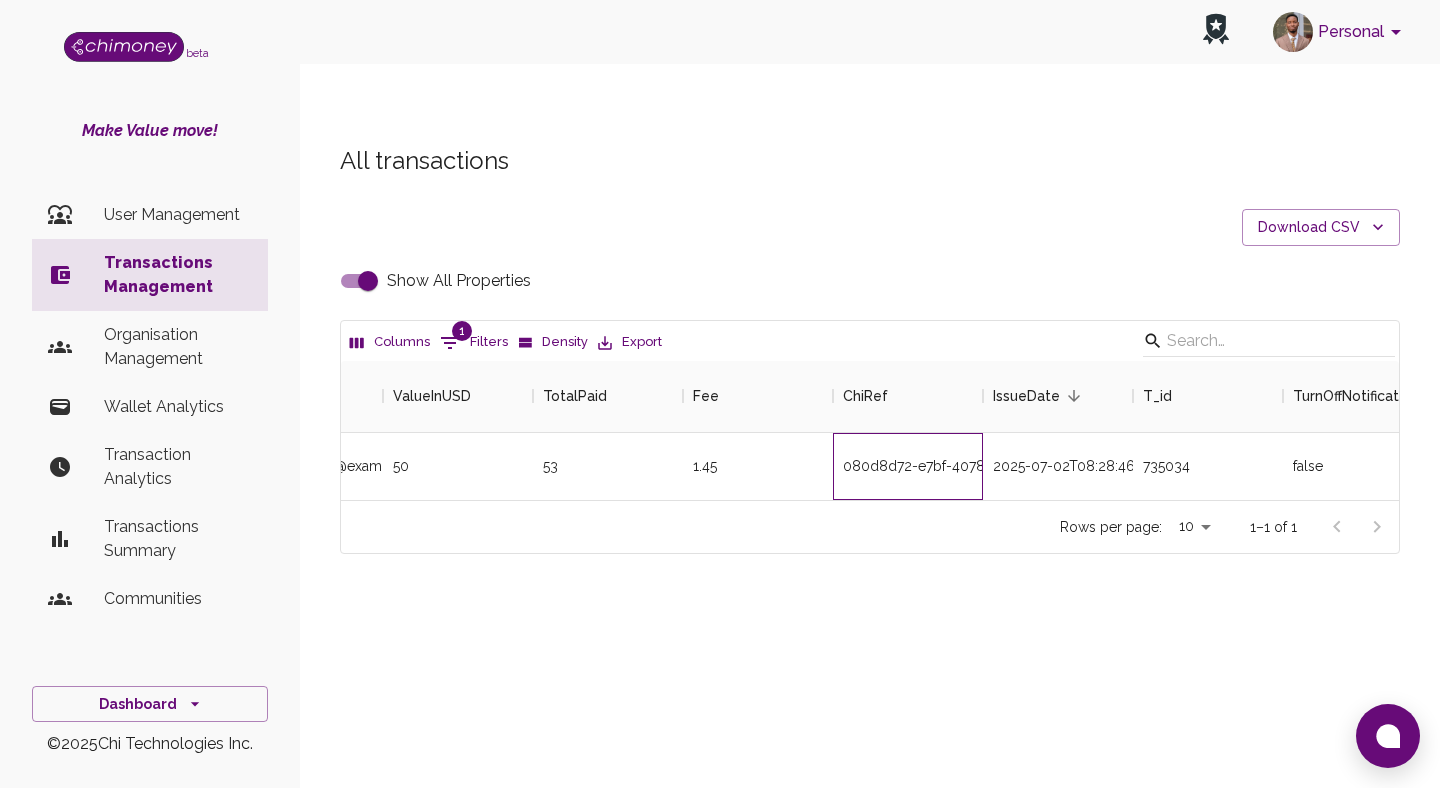click on "080d8d72-e7bf-4078-ad0a-bc4afd8a5317" at bounding box center [908, 466] 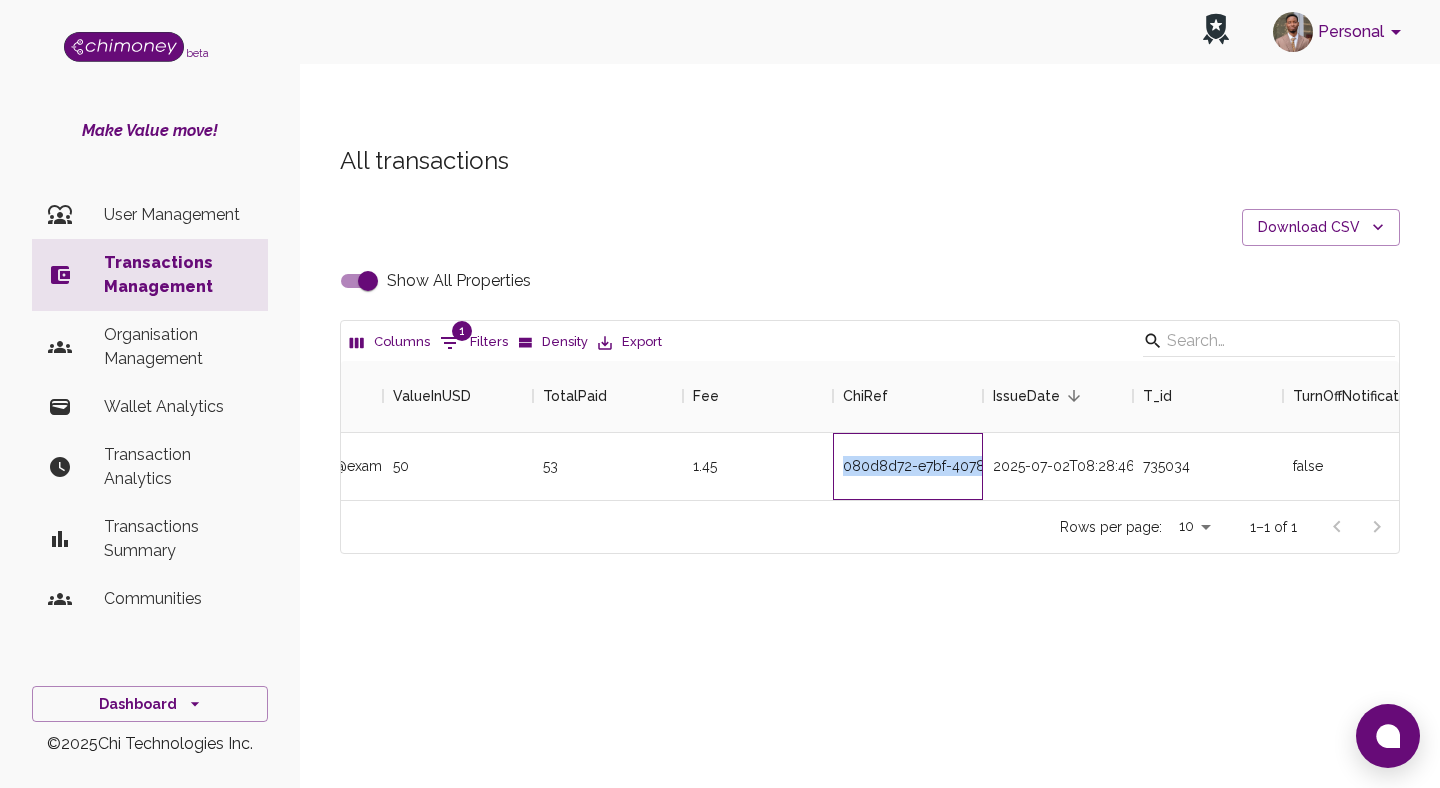 copy on "080d8d72-e7bf-4078-ad0a-bc4afd8a5317" 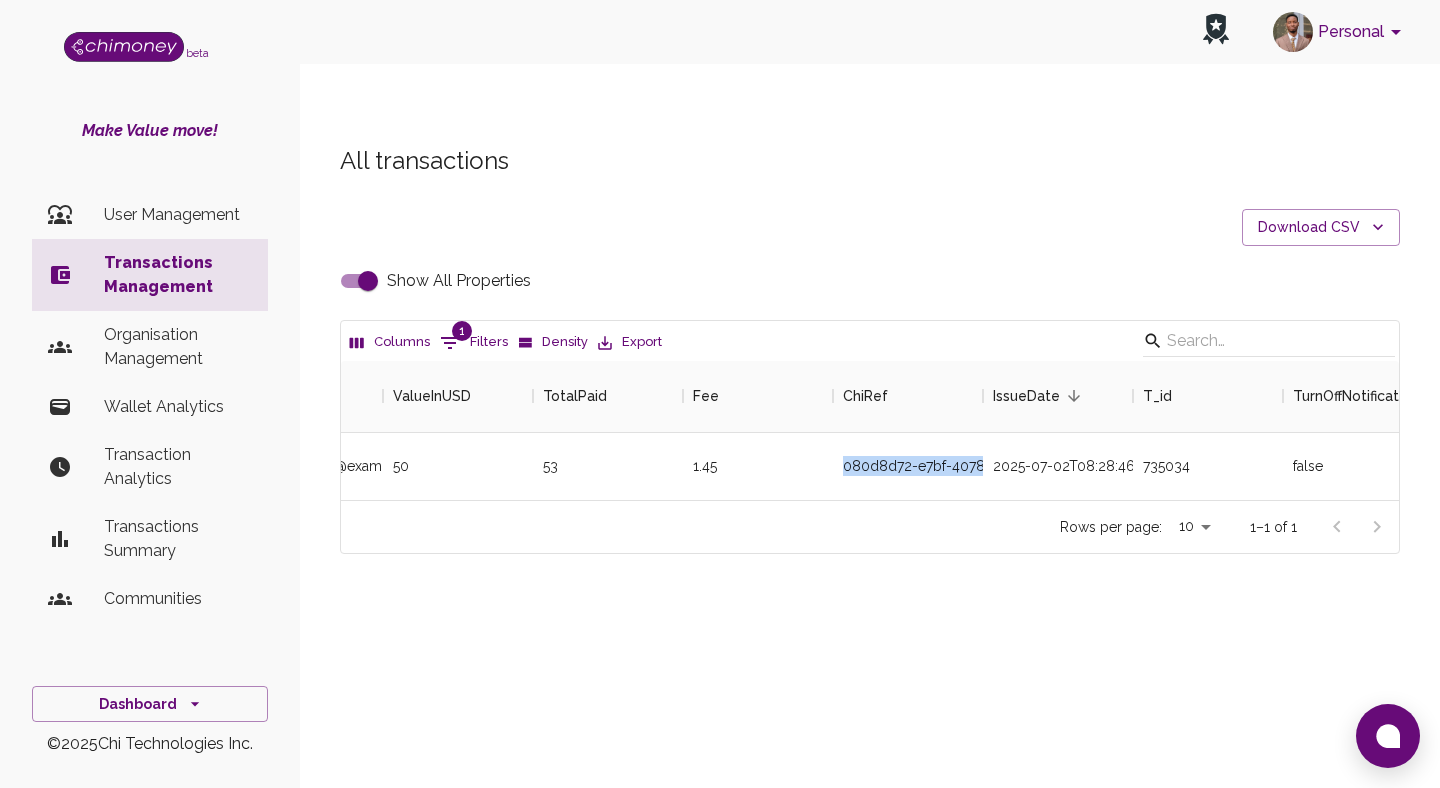 click on "Show All Properties" at bounding box center (368, 281) 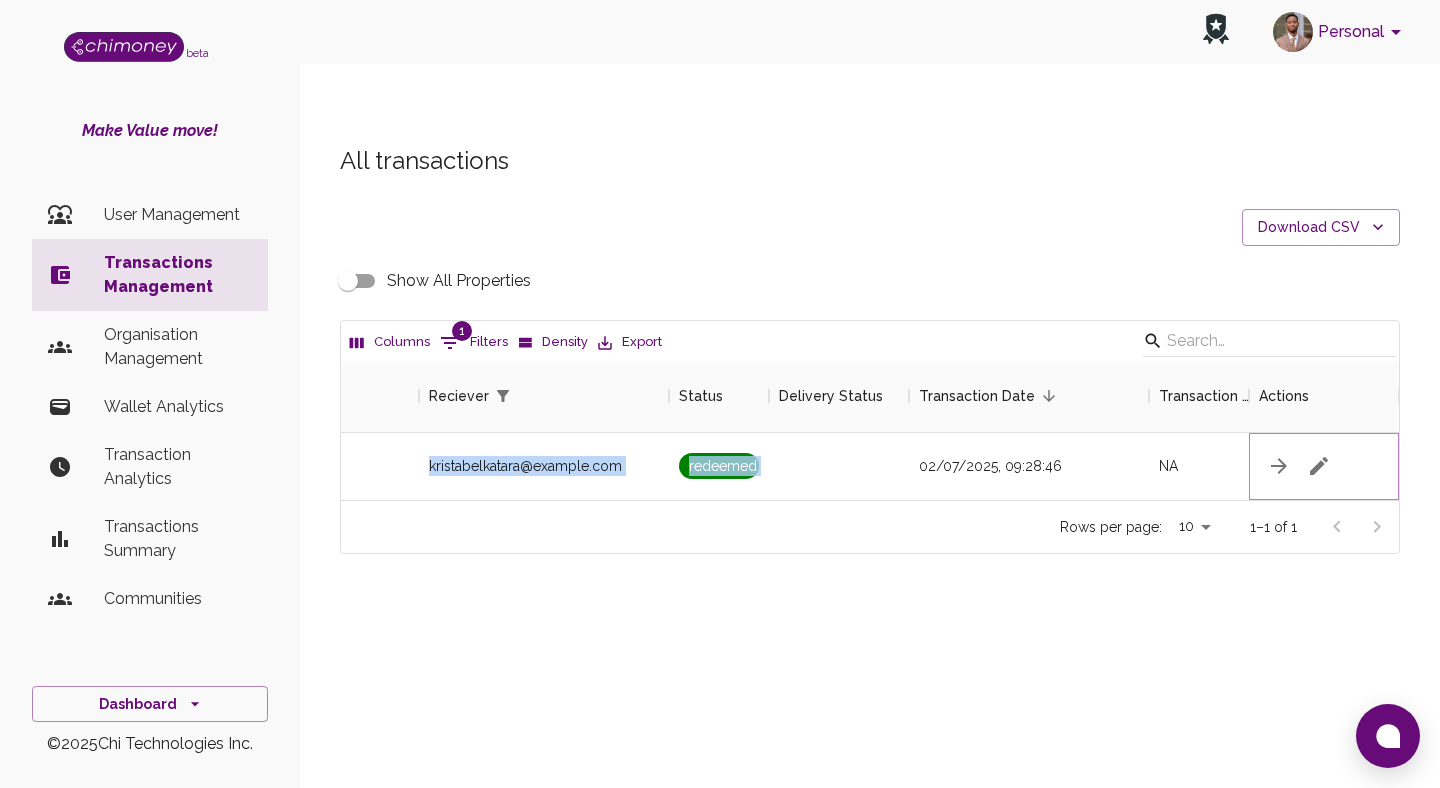 click at bounding box center [1319, 466] 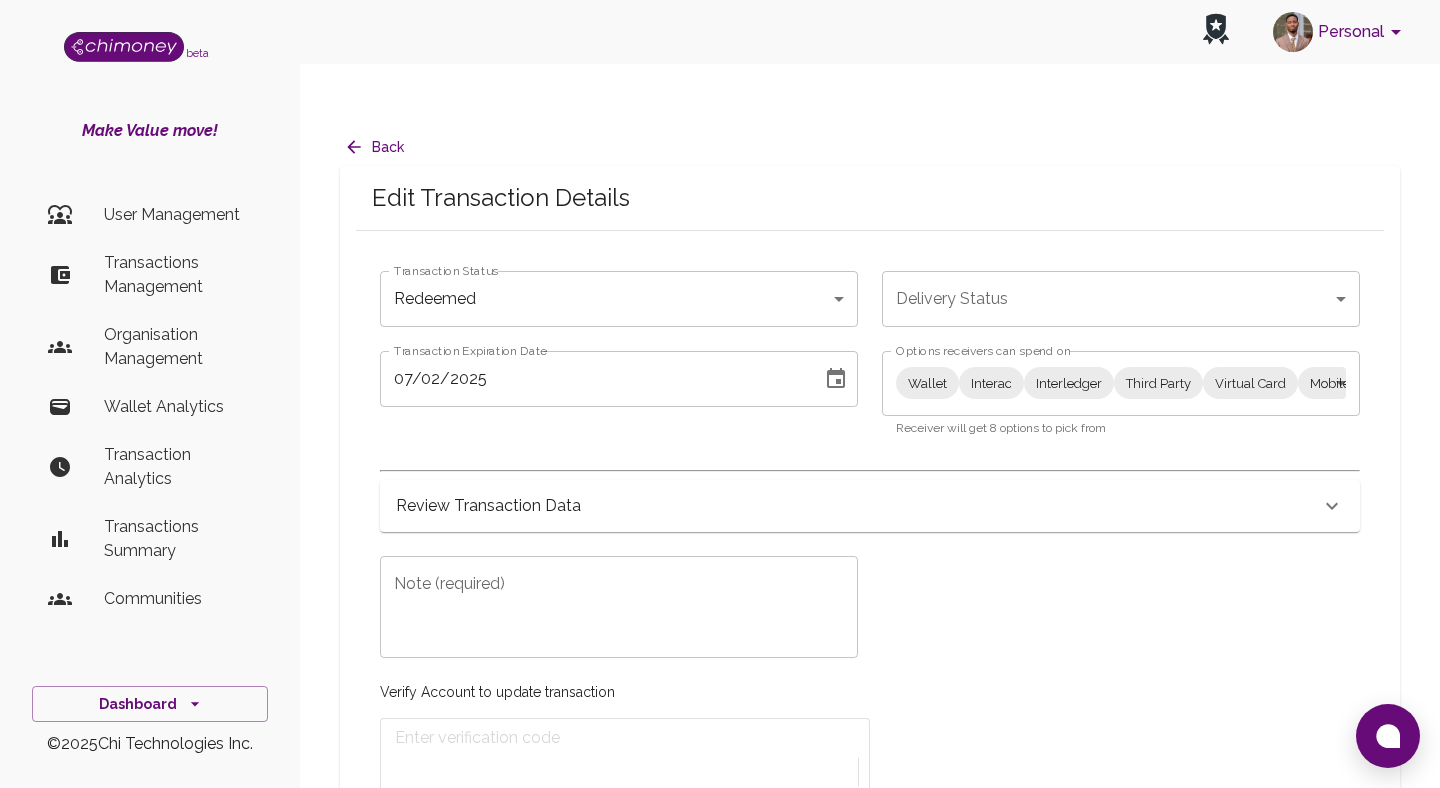click on "Personal   beta Make Value move! User Management Transactions Management Organisation Management Wallet Analytics Transaction Analytics Transactions Summary Communities Dashboard ©  2025  Chi Technologies Inc. Back Edit Transaction Details Transaction Status Redeemed redeemed Transaction Status Delivery Status ​ Delivery Status Transaction Expiration Date 07/02/2025 Transaction Expiration Date Options receivers can spend on Wallet Interac Interledger Third Party Virtual Card Mobile and Internet Bank Products Wallet,Interac,Interledger,Third Party,Virtual Card,Mobile and Internet,Bank,Products Options receivers can spend on Receiver will get 8 options to pick from Review Transaction Data Transaction Information ChiRef 080d8d72-e7bf-4078-ad0a-bc4afd8a5317 Amount (USD) 50.00 Currency USD Fee (USD) 1.45 Transaction Type Transaction Status redeemed Delivery Status Transaction Date July 2, 2025 at 9:28 AM Reciever kristabelkatara@example.com Raw Redeem Data {}   Transaction Metadata Transaction Update Log x" at bounding box center [720, 437] 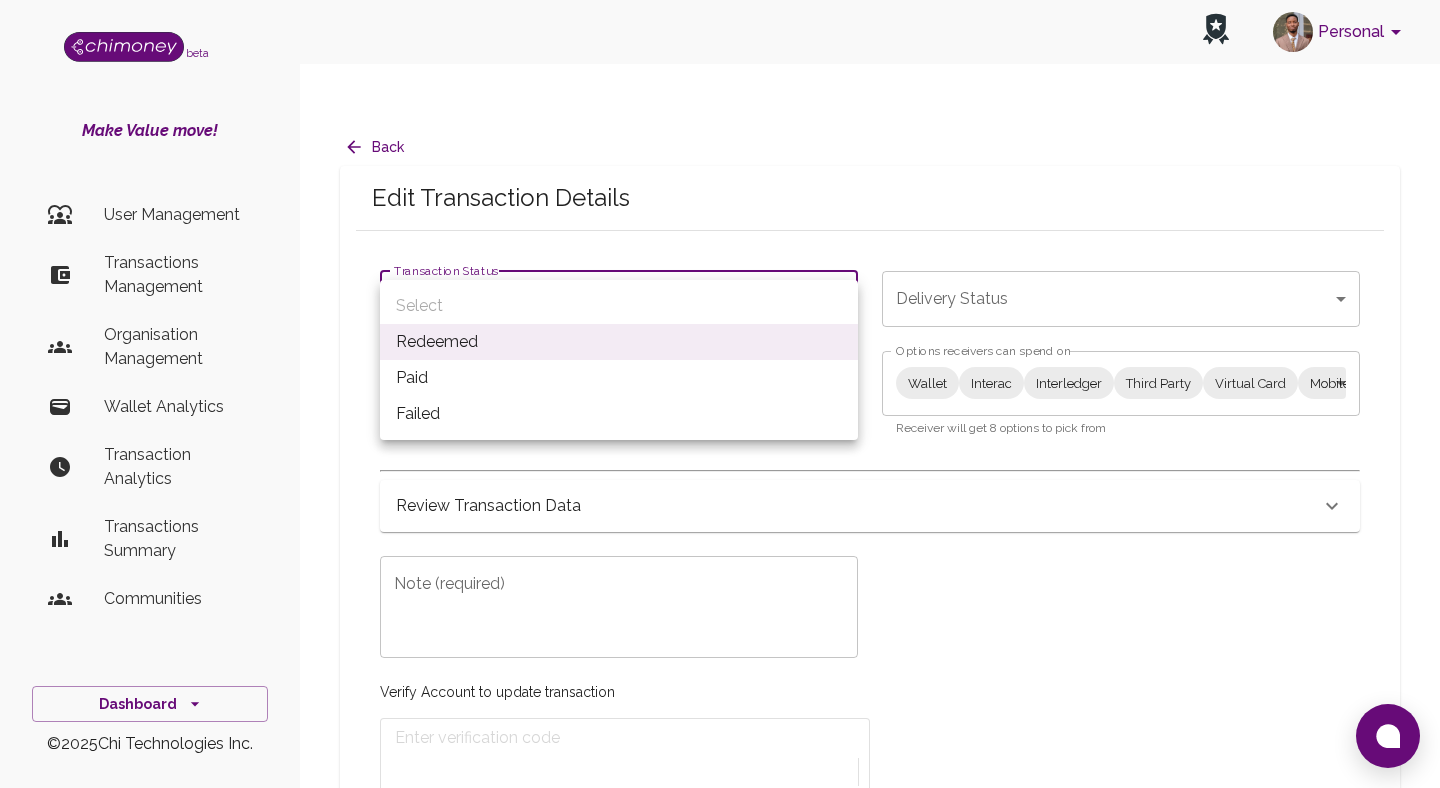click on "Paid" at bounding box center [619, 378] 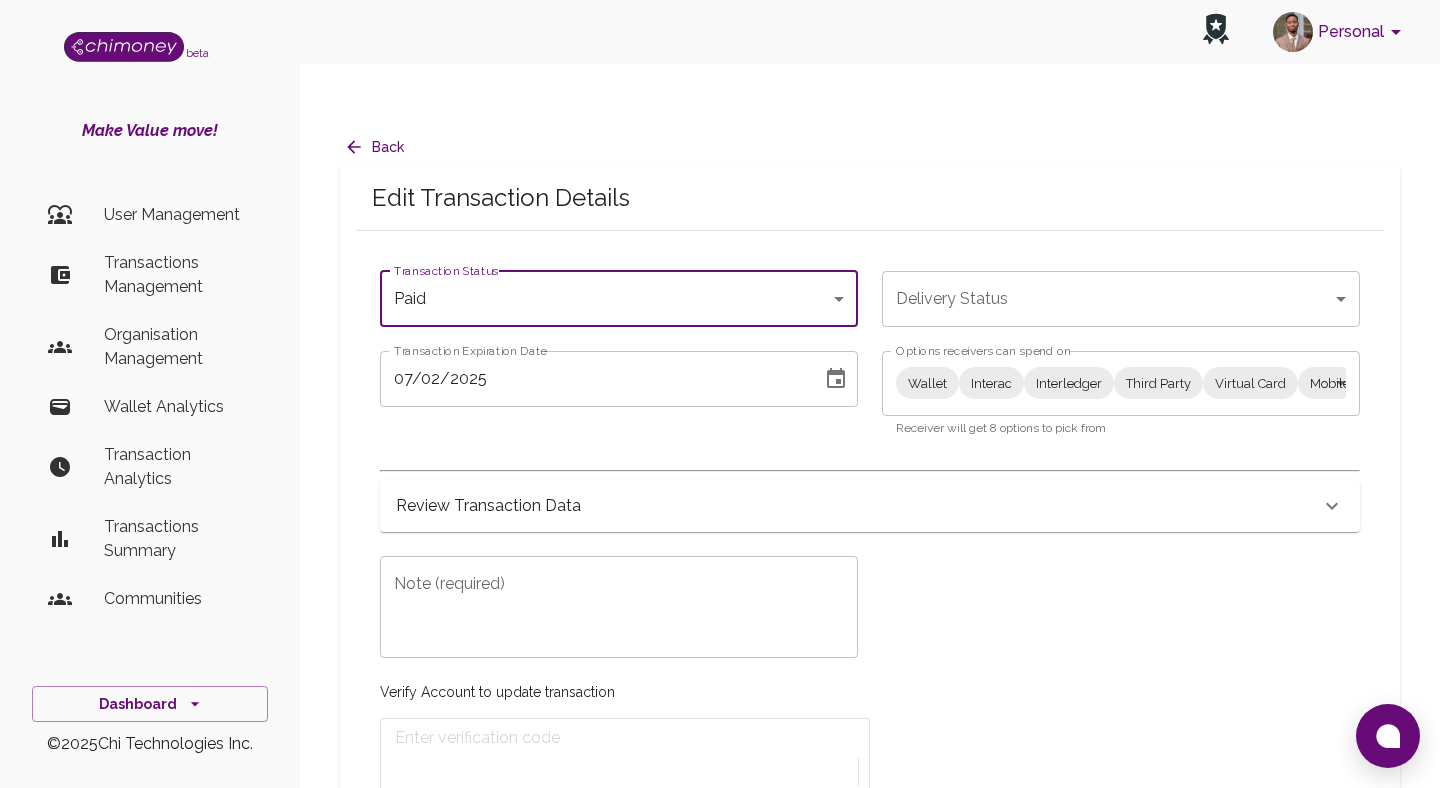 click on "Personal   beta Make Value move! User Management Transactions Management Organisation Management Wallet Analytics Transaction Analytics Transactions Summary Communities Dashboard ©  2025  Chi Technologies Inc. Back Edit Transaction Details Transaction Status Paid paid Transaction Status Delivery Status ​ Delivery Status Transaction Expiration Date 07/02/2025 Transaction Expiration Date Options receivers can spend on Wallet Interac Interledger Third Party Virtual Card Mobile and Internet Bank Products Wallet,Interac,Interledger,Third Party,Virtual Card,Mobile and Internet,Bank,Products Options receivers can spend on Receiver will get 8 options to pick from Review Transaction Data Transaction Information ChiRef 080d8d72-e7bf-4078-ad0a-bc4afd8a5317 Amount (USD) 50.00 Currency USD Fee (USD) 1.45 Transaction Type Transaction Status paid Delivery Status Transaction Date July 2, 2025 at 9:28 AM Reciever kristabelkatara@example.com Raw Redeem Data {}   Transaction Metadata Transaction Update Log Note (required) x" at bounding box center (720, 437) 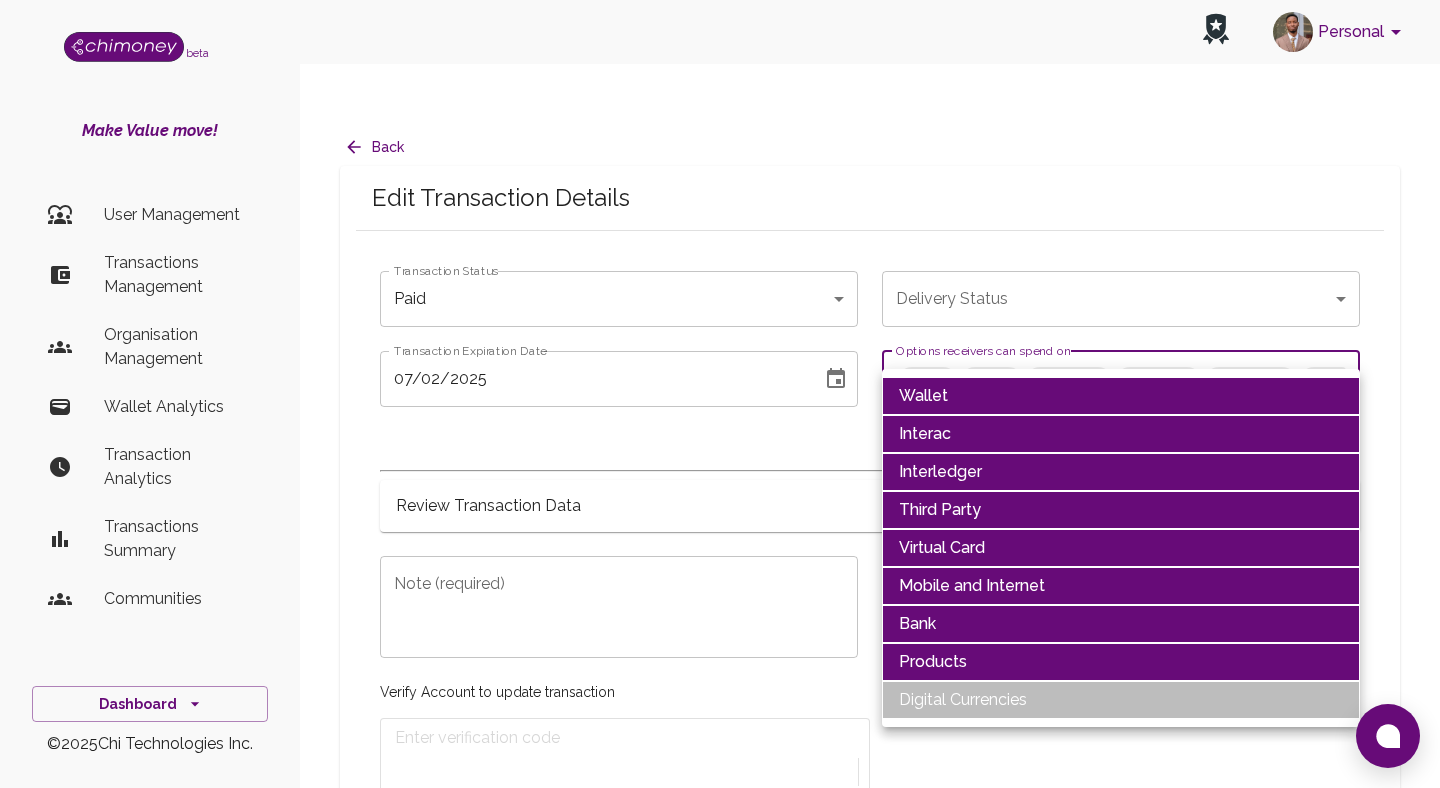 click on "Wallet" at bounding box center [1121, 396] 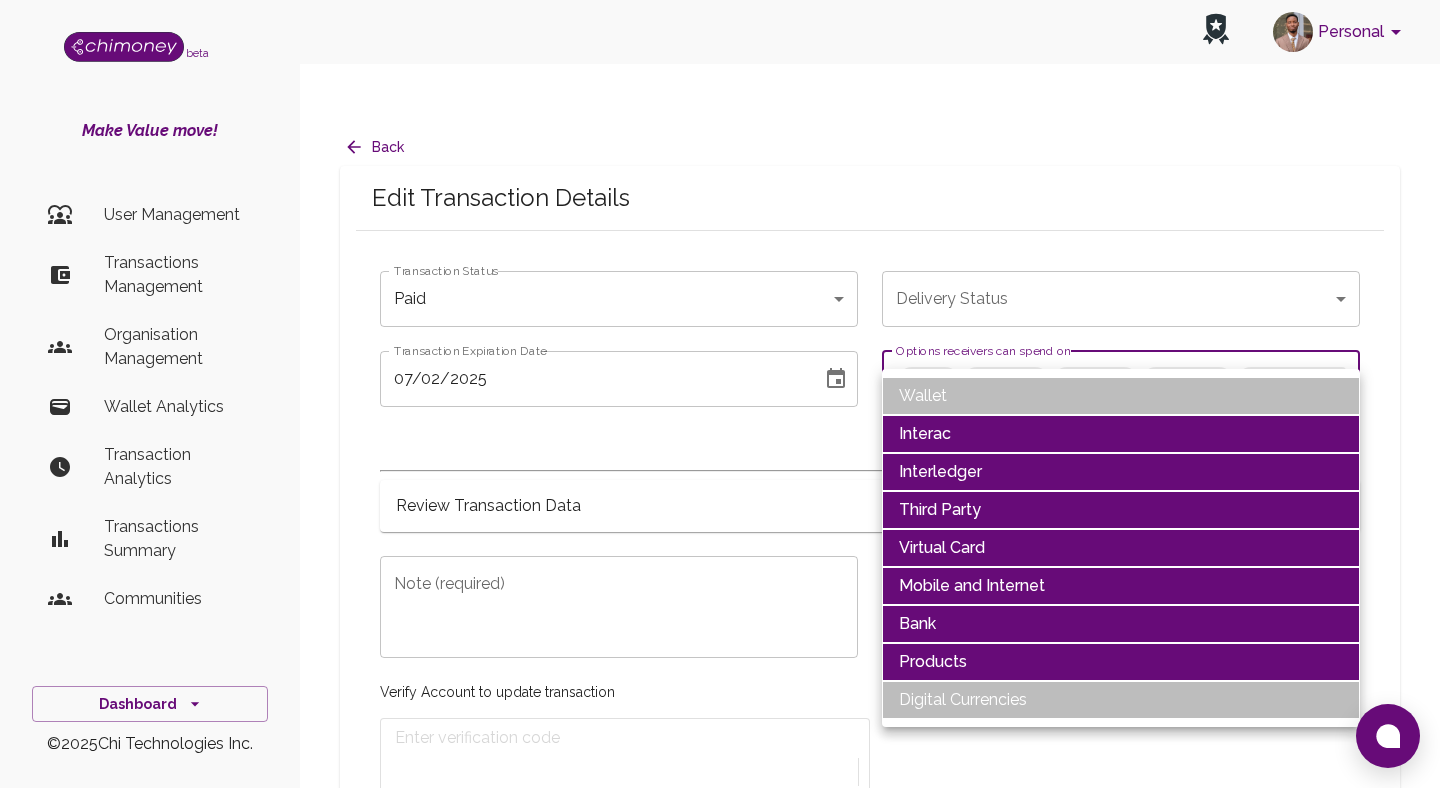 click on "Interac" at bounding box center (1121, 434) 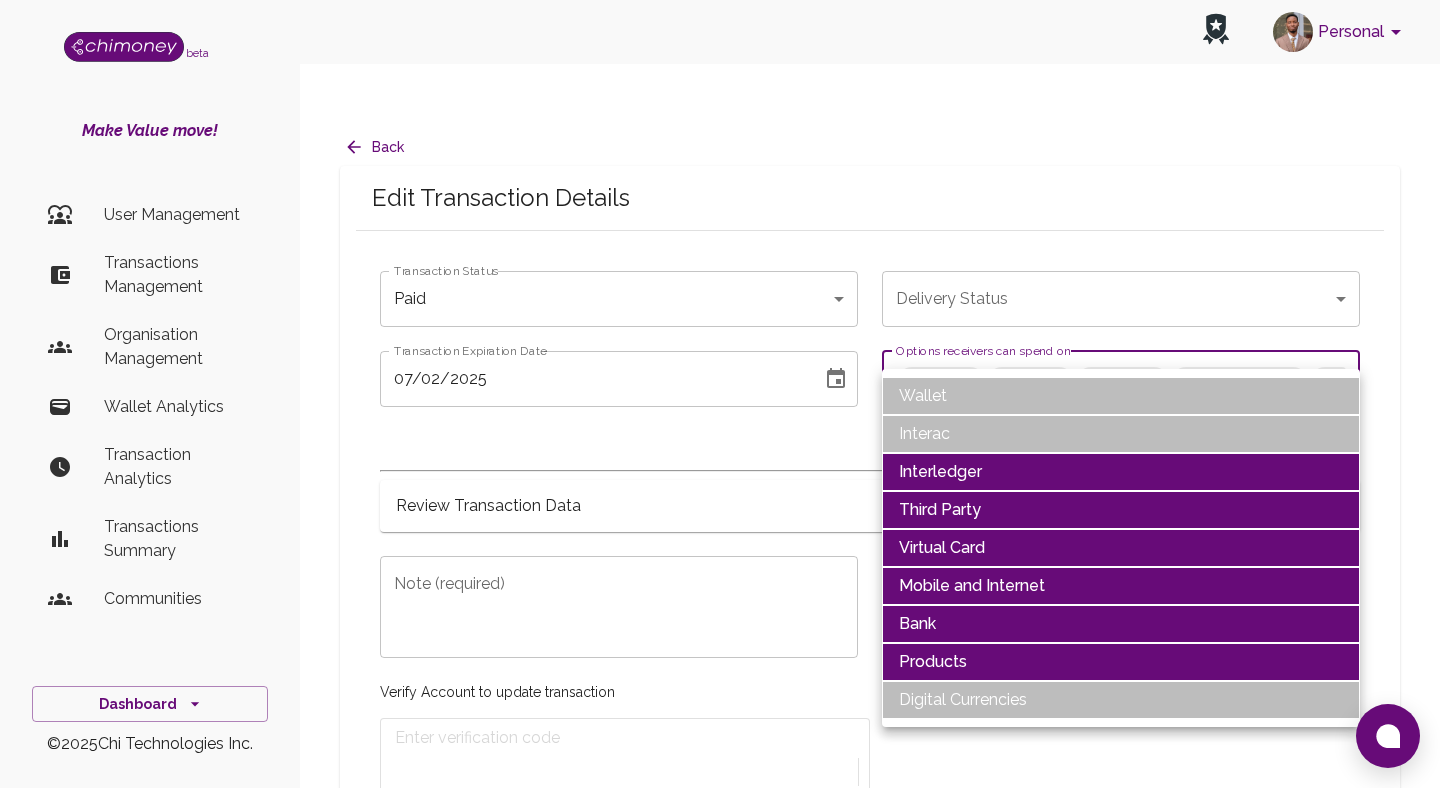 click on "Interledger" at bounding box center (1121, 472) 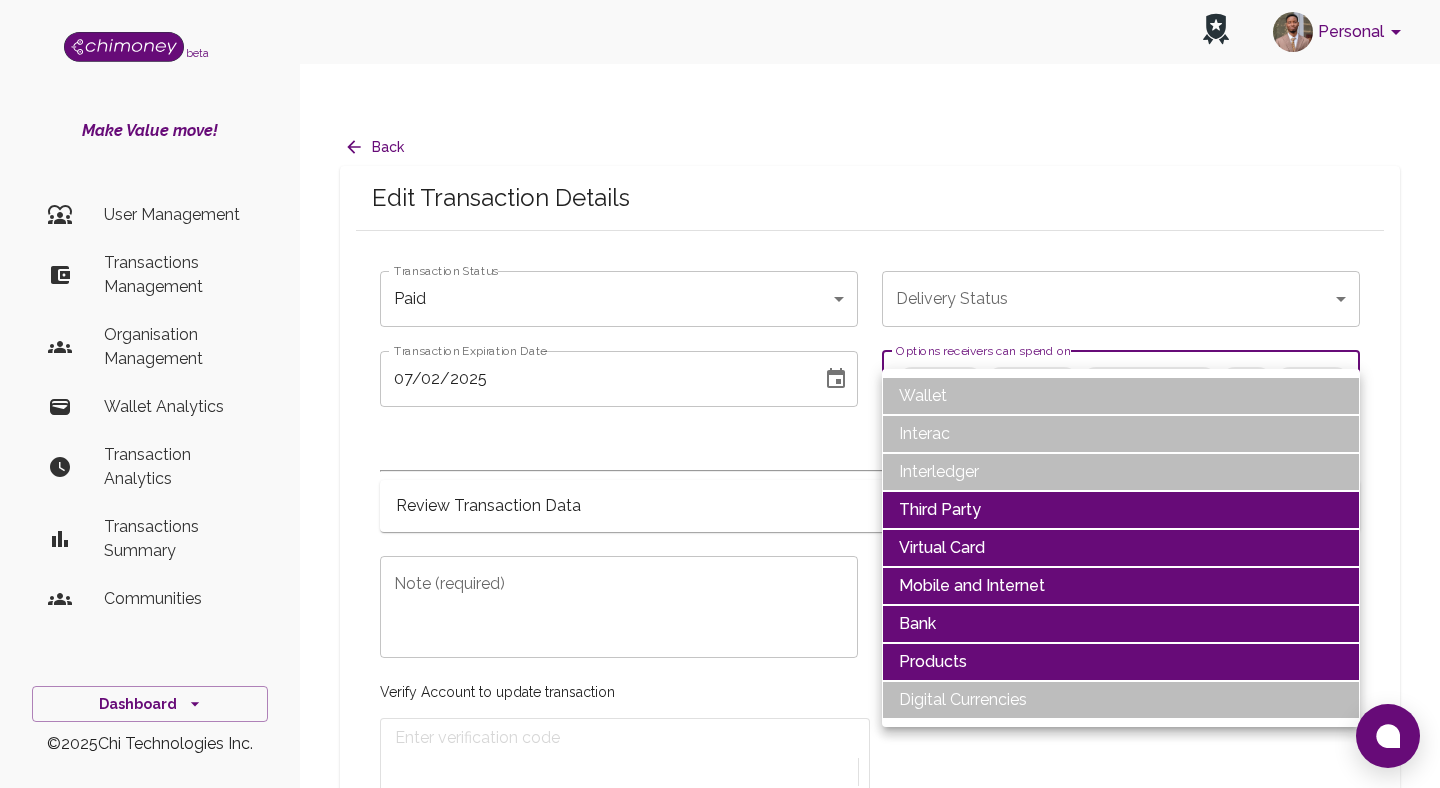 click on "Third Party" at bounding box center (1121, 510) 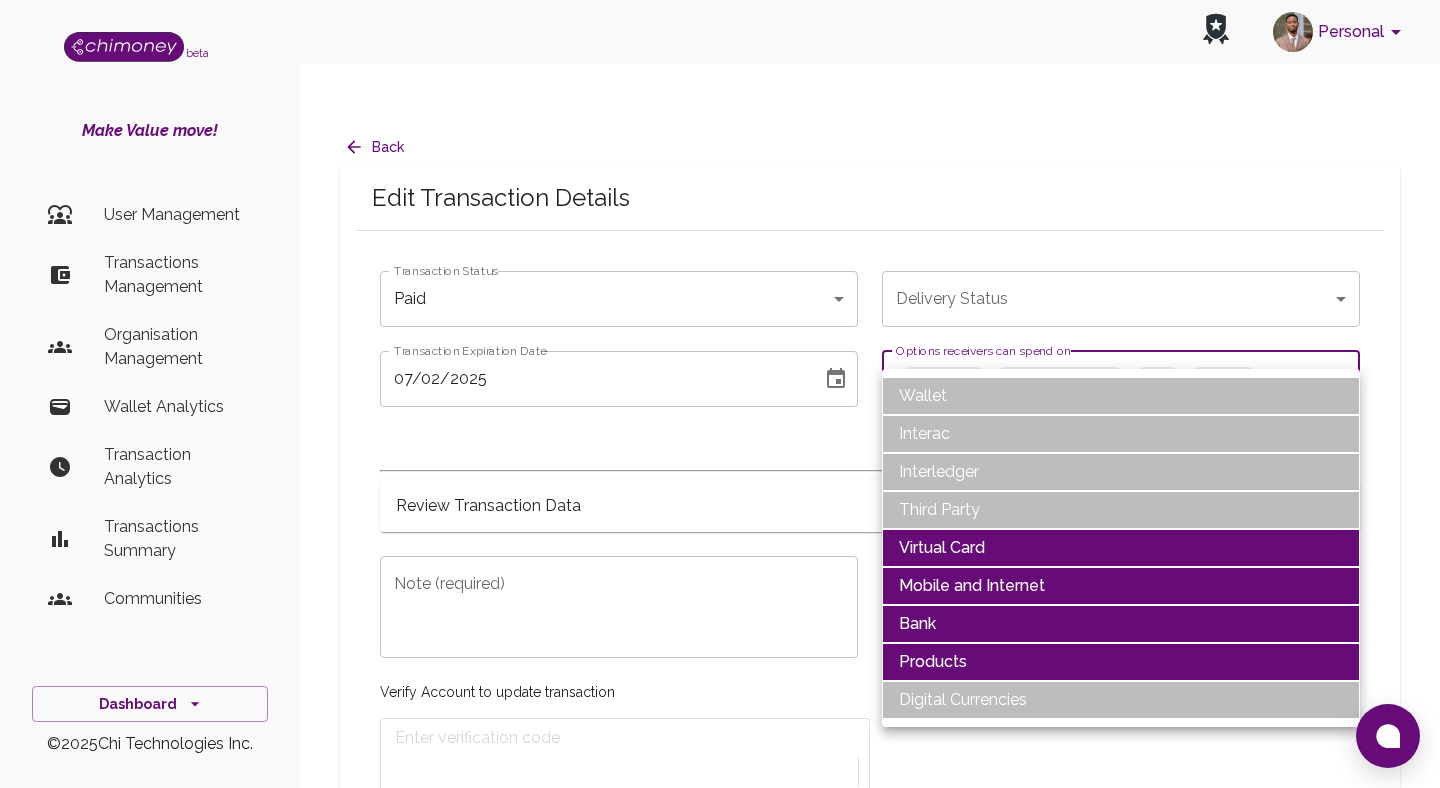 click on "Virtual Card" at bounding box center (1121, 548) 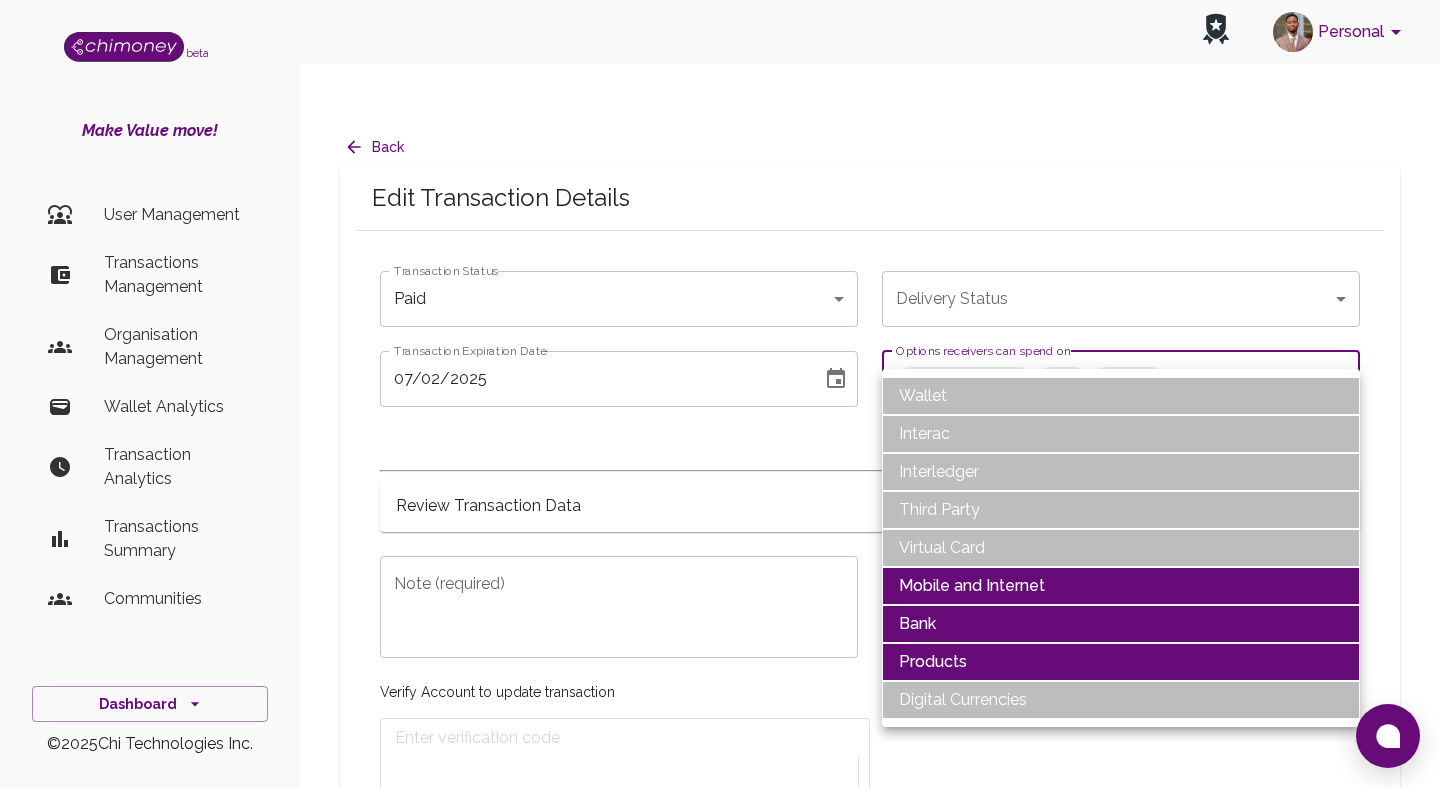 click on "Mobile and Internet" at bounding box center (1121, 586) 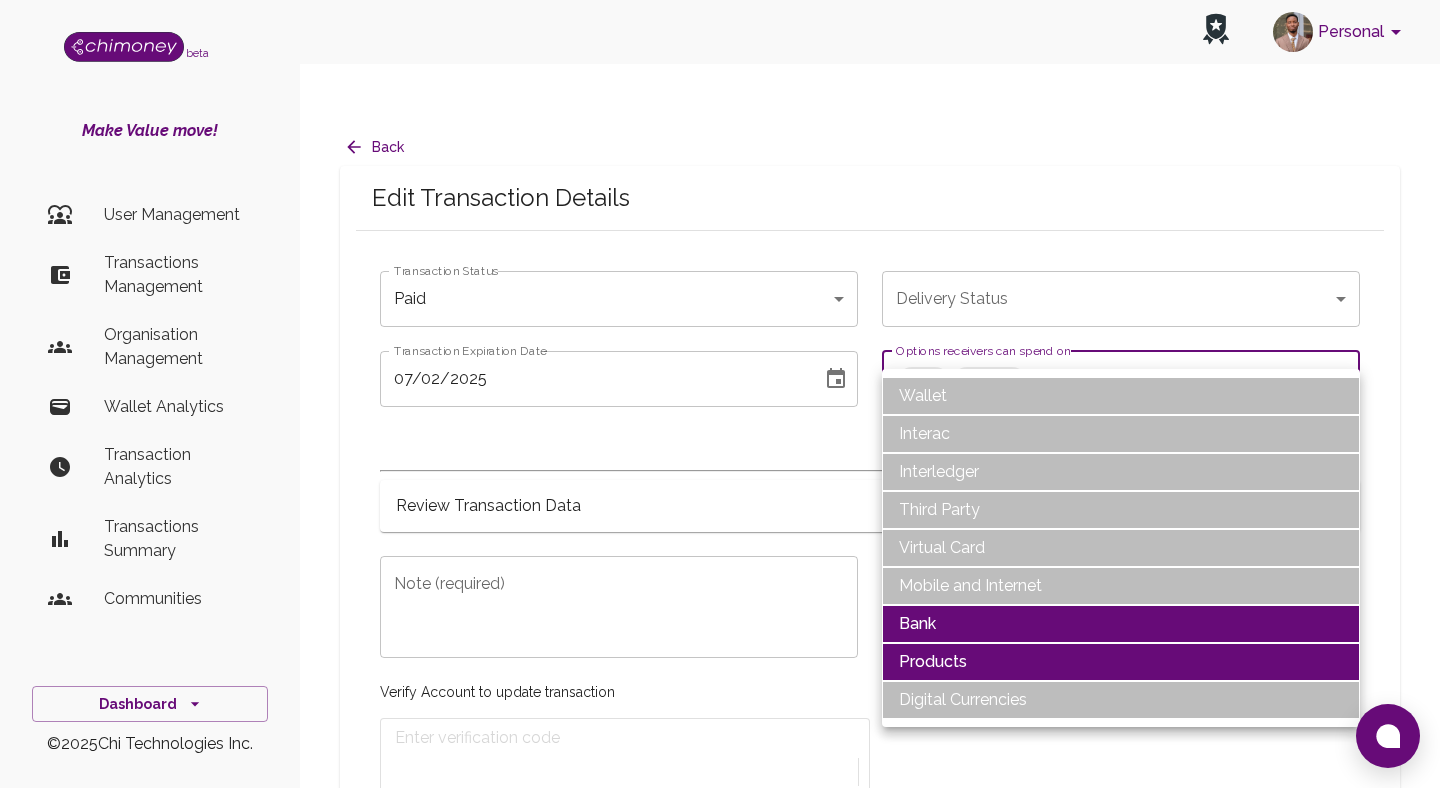 click on "Products" at bounding box center (1121, 662) 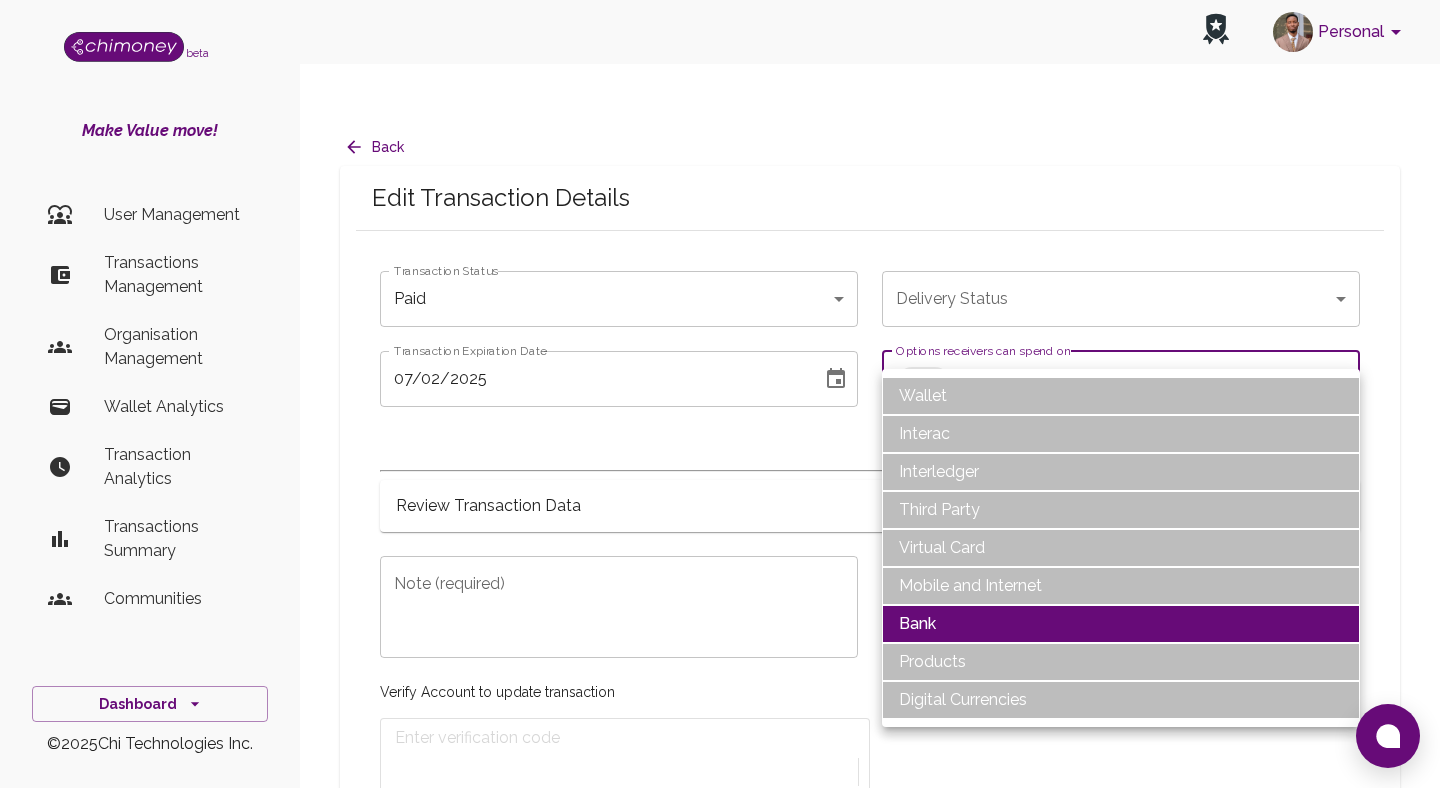click at bounding box center [720, 394] 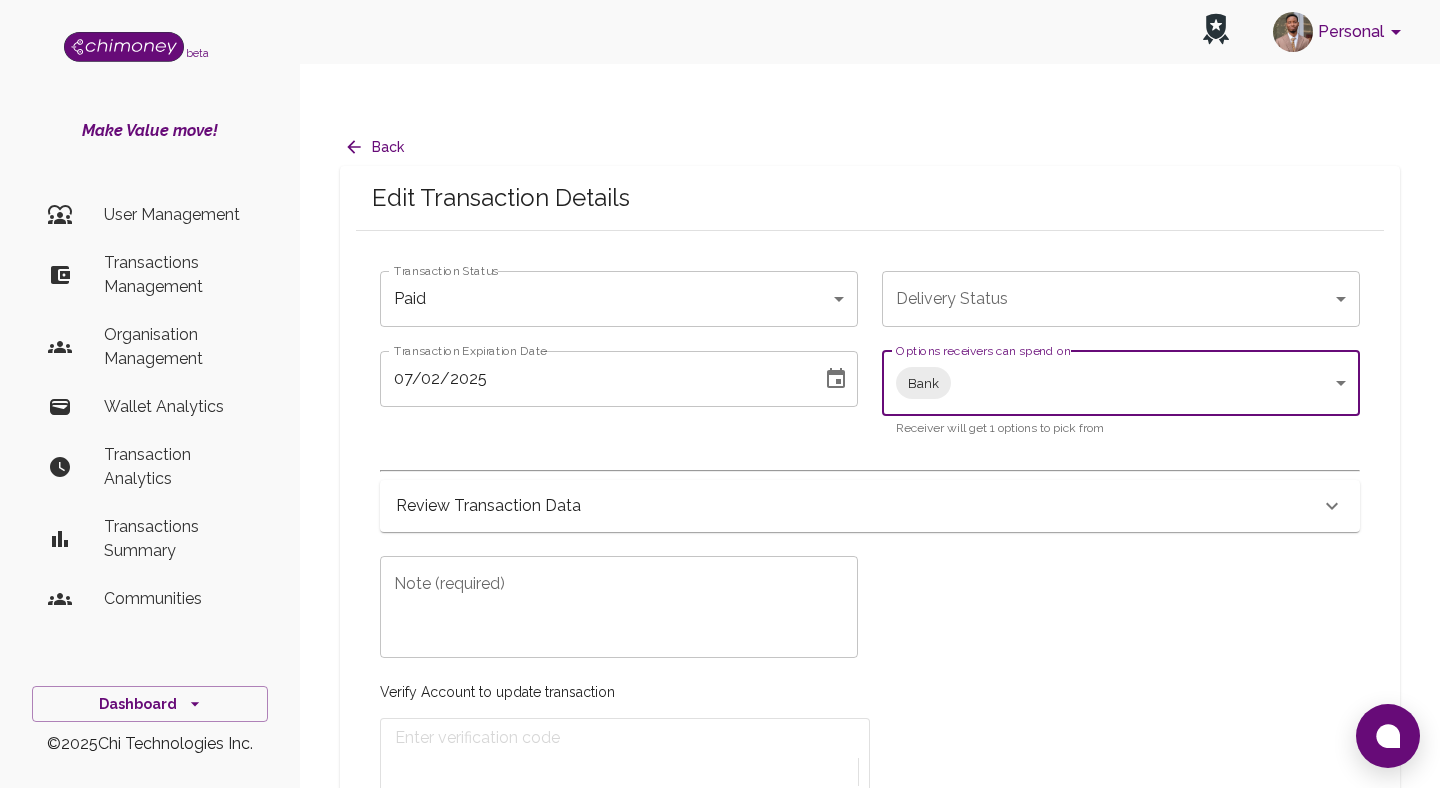 click at bounding box center (836, 378) 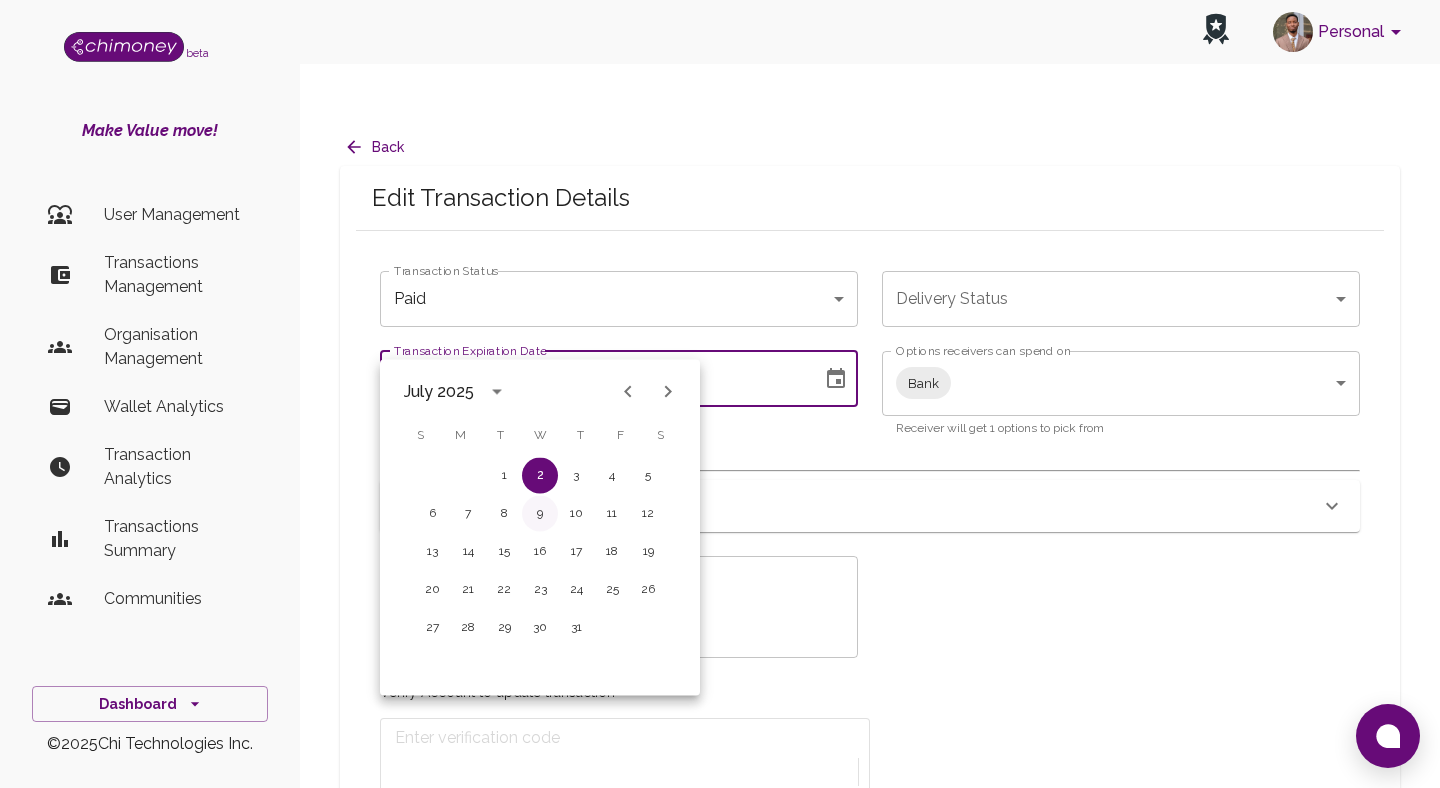 click on "9" at bounding box center [540, 476] 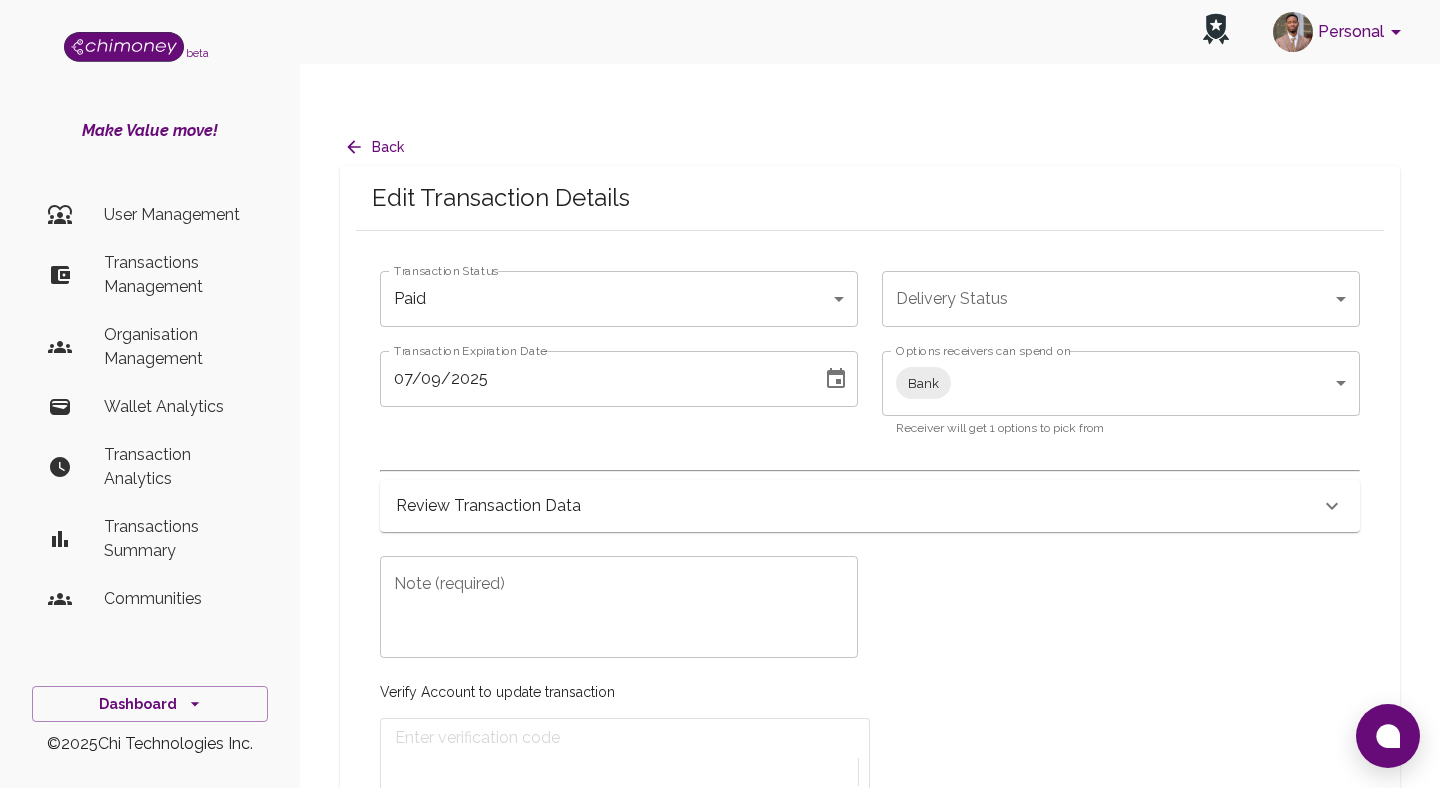 click on "Note (required)" at bounding box center (619, 607) 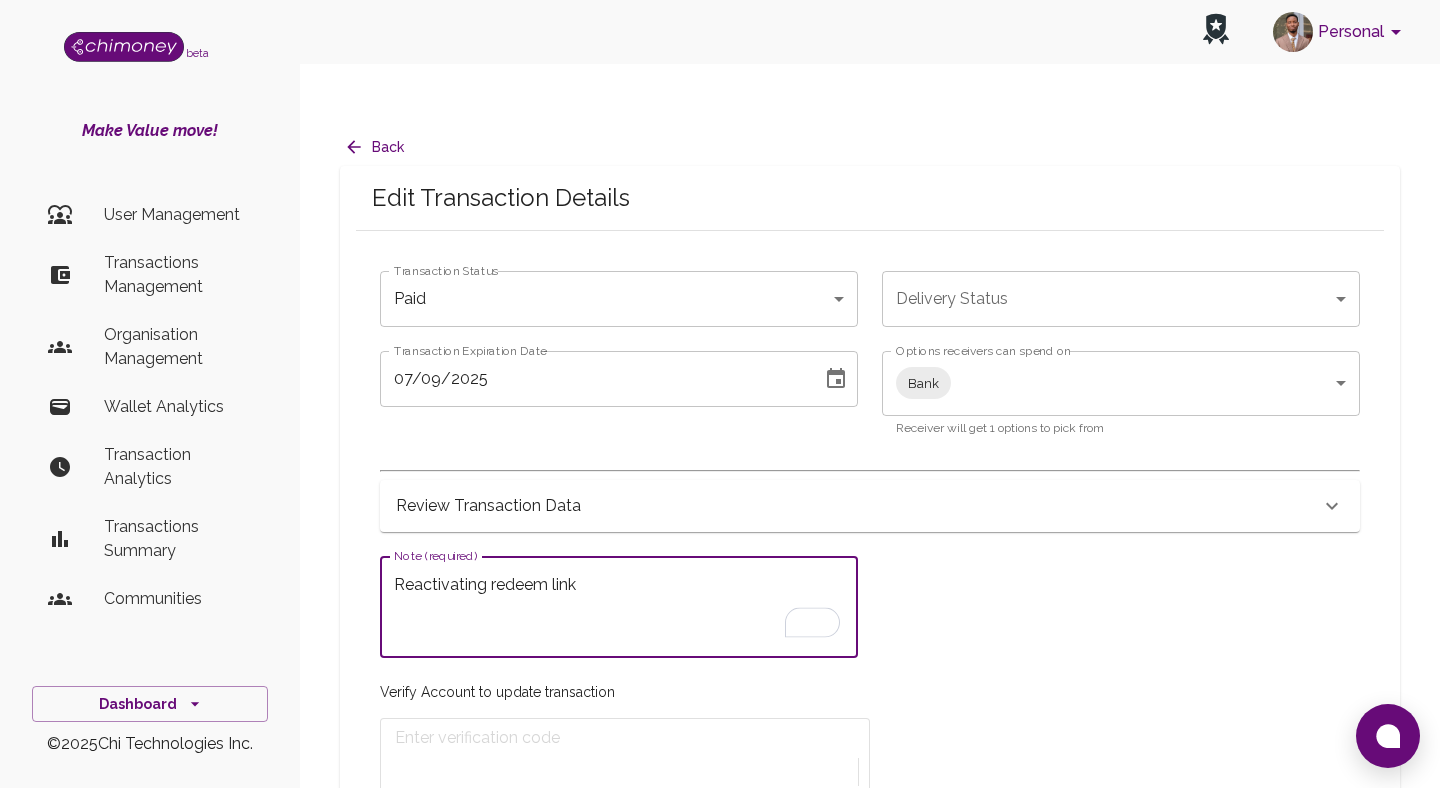 type on "Reactivating redeem link" 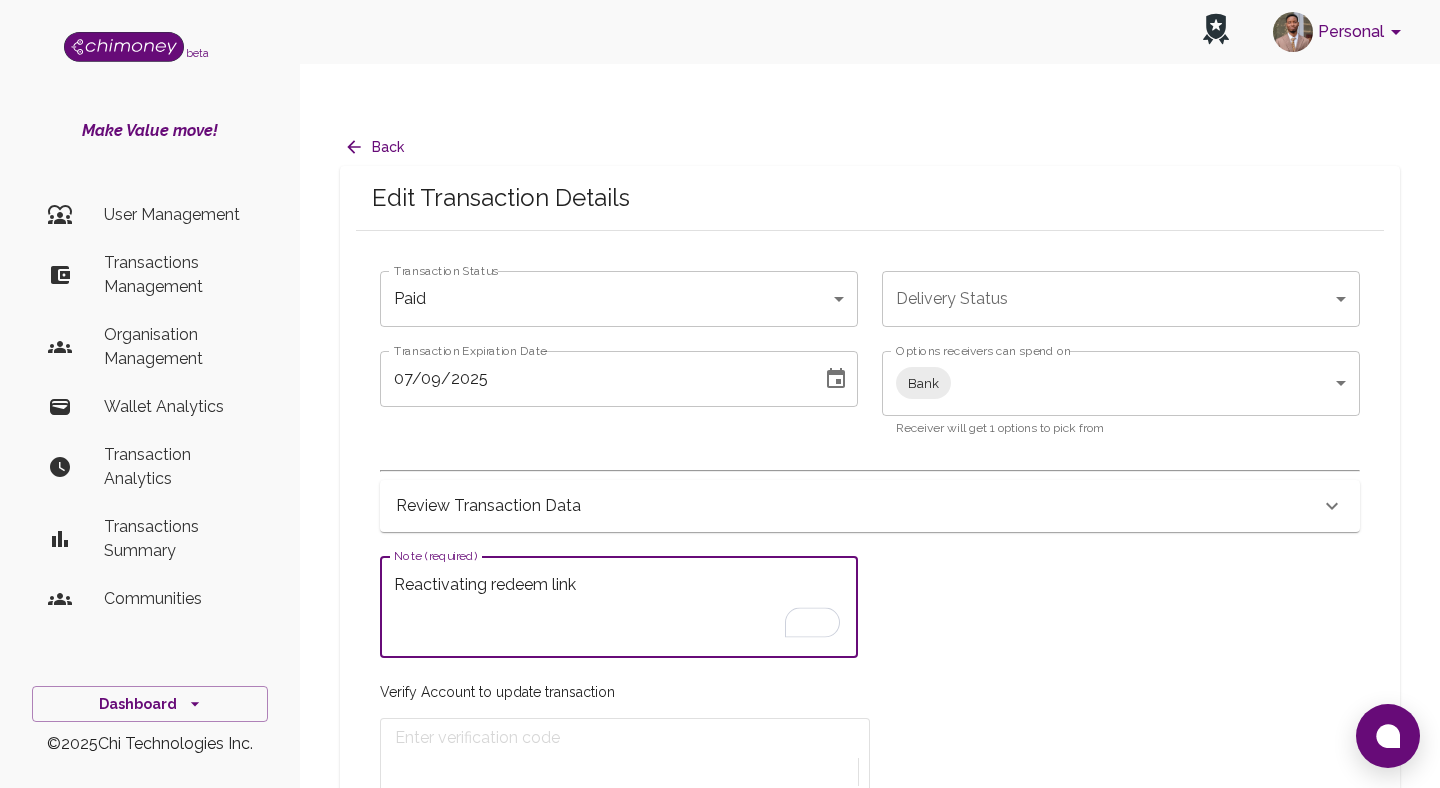 click on "Get Verification Code" at bounding box center [458, 802] 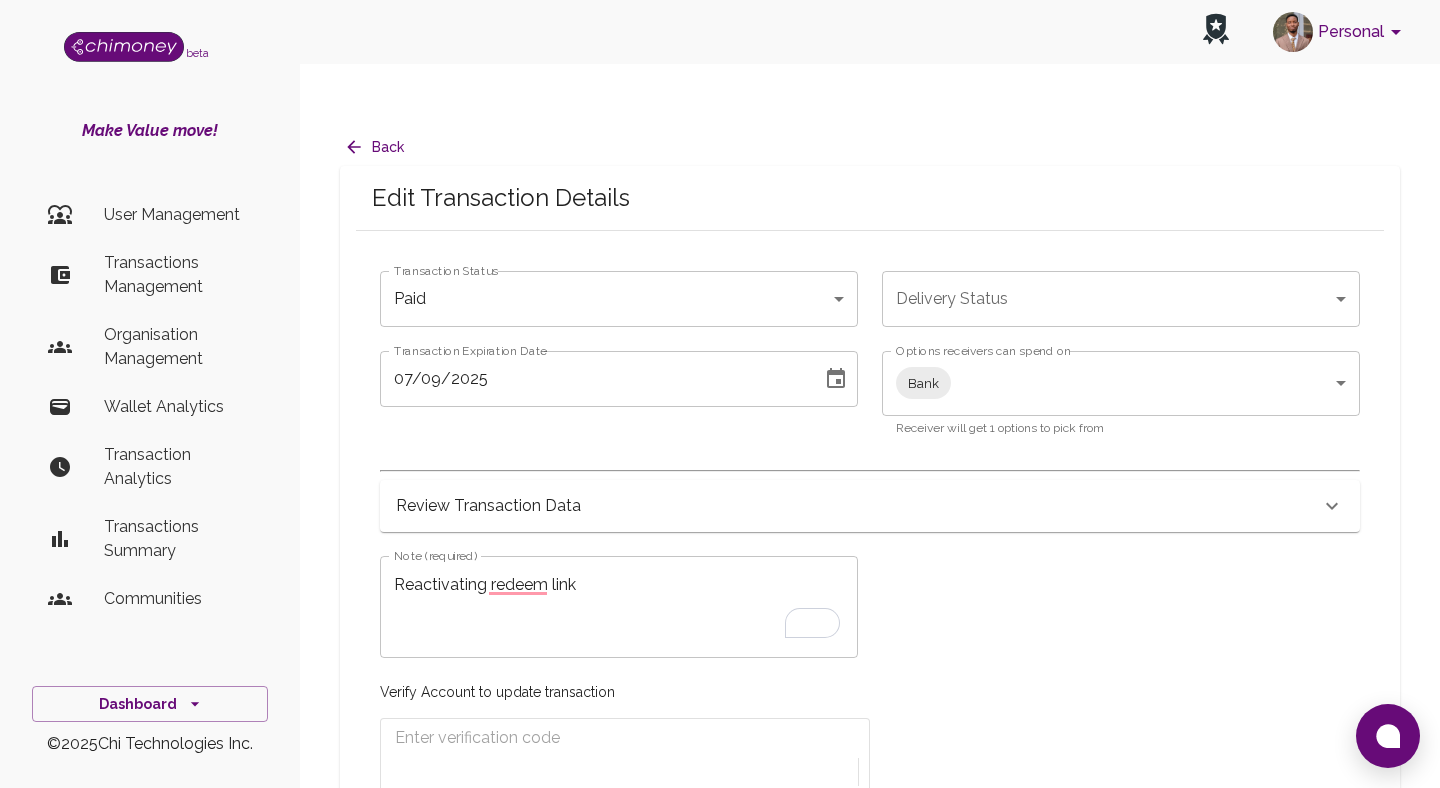 click at bounding box center (494, 738) 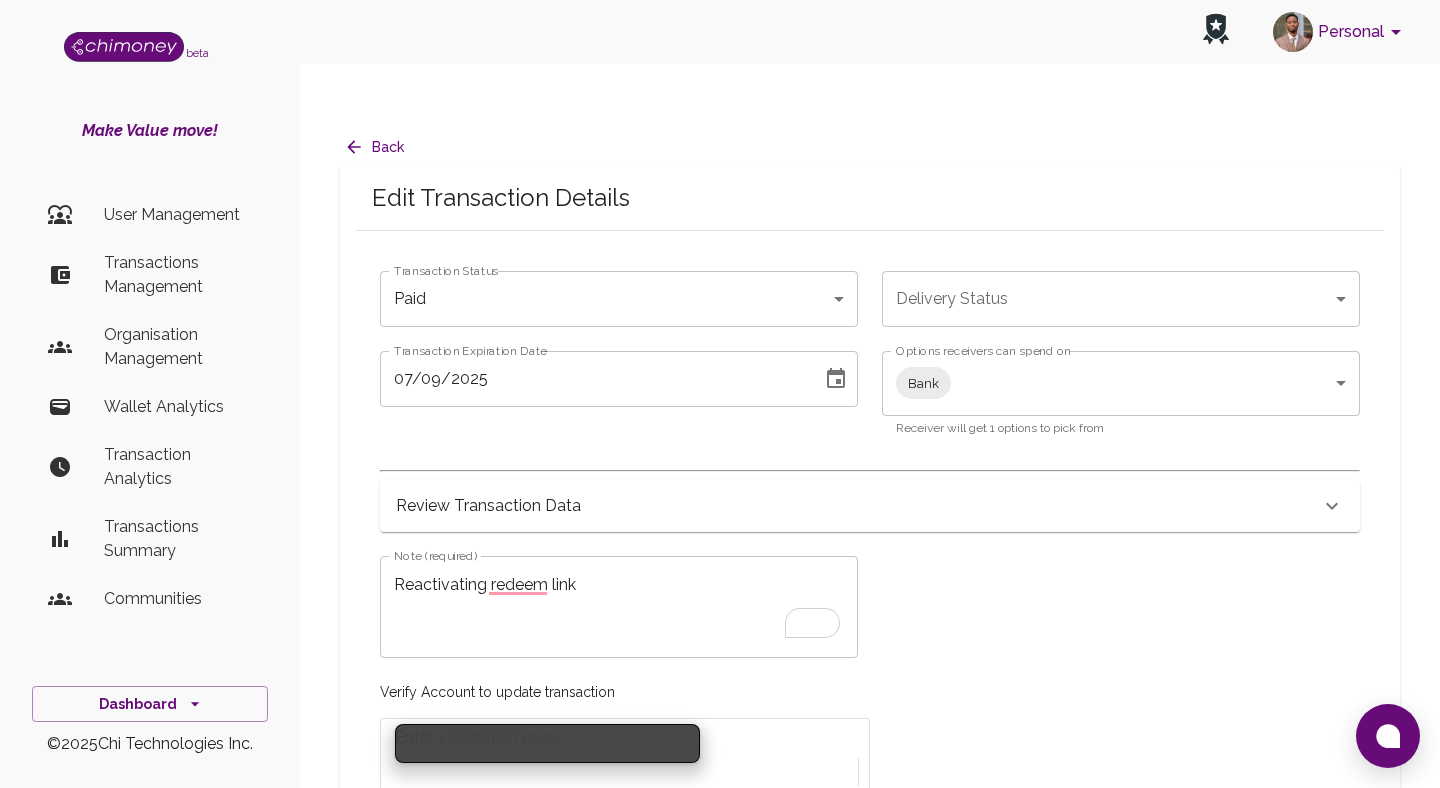 paste on "9039" 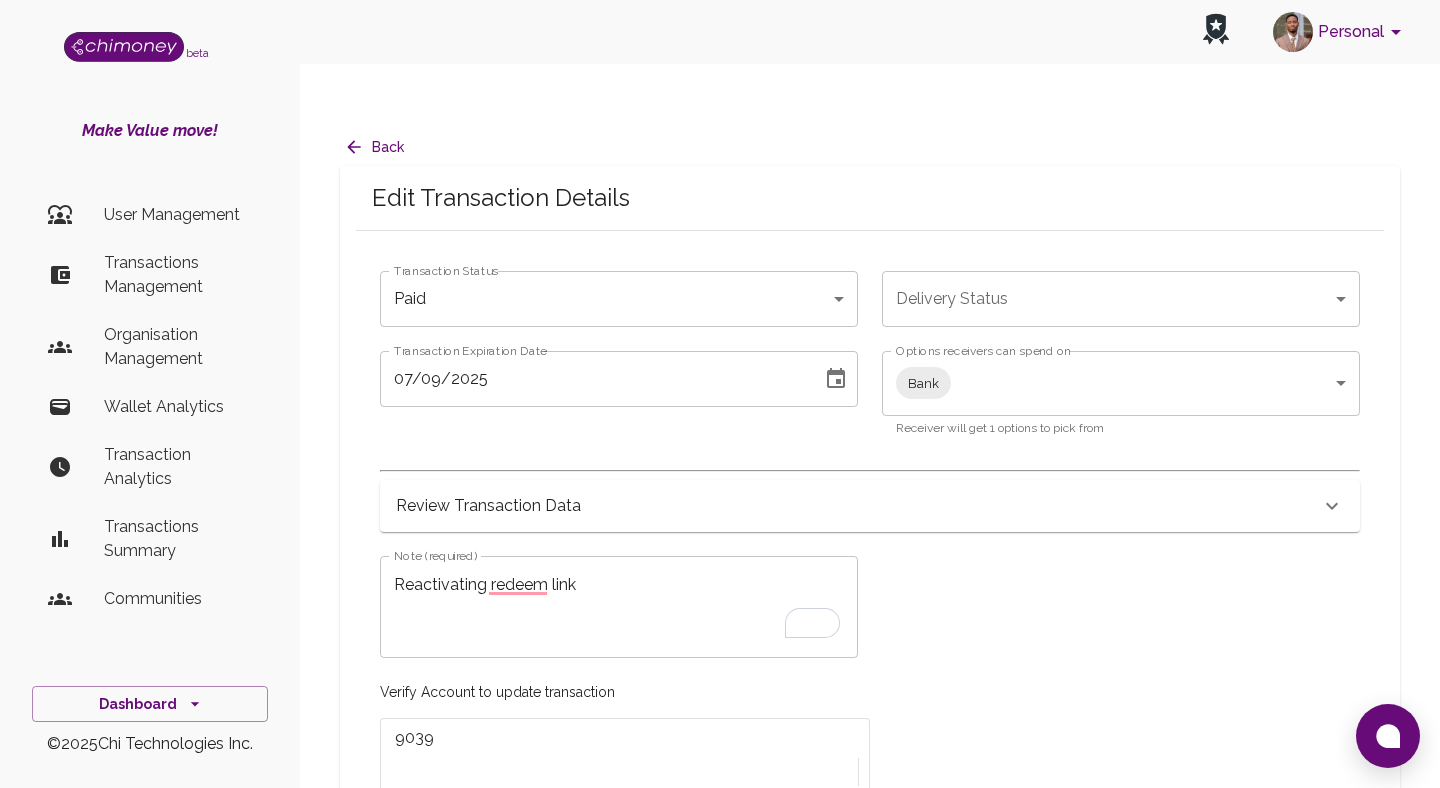 type on "9039" 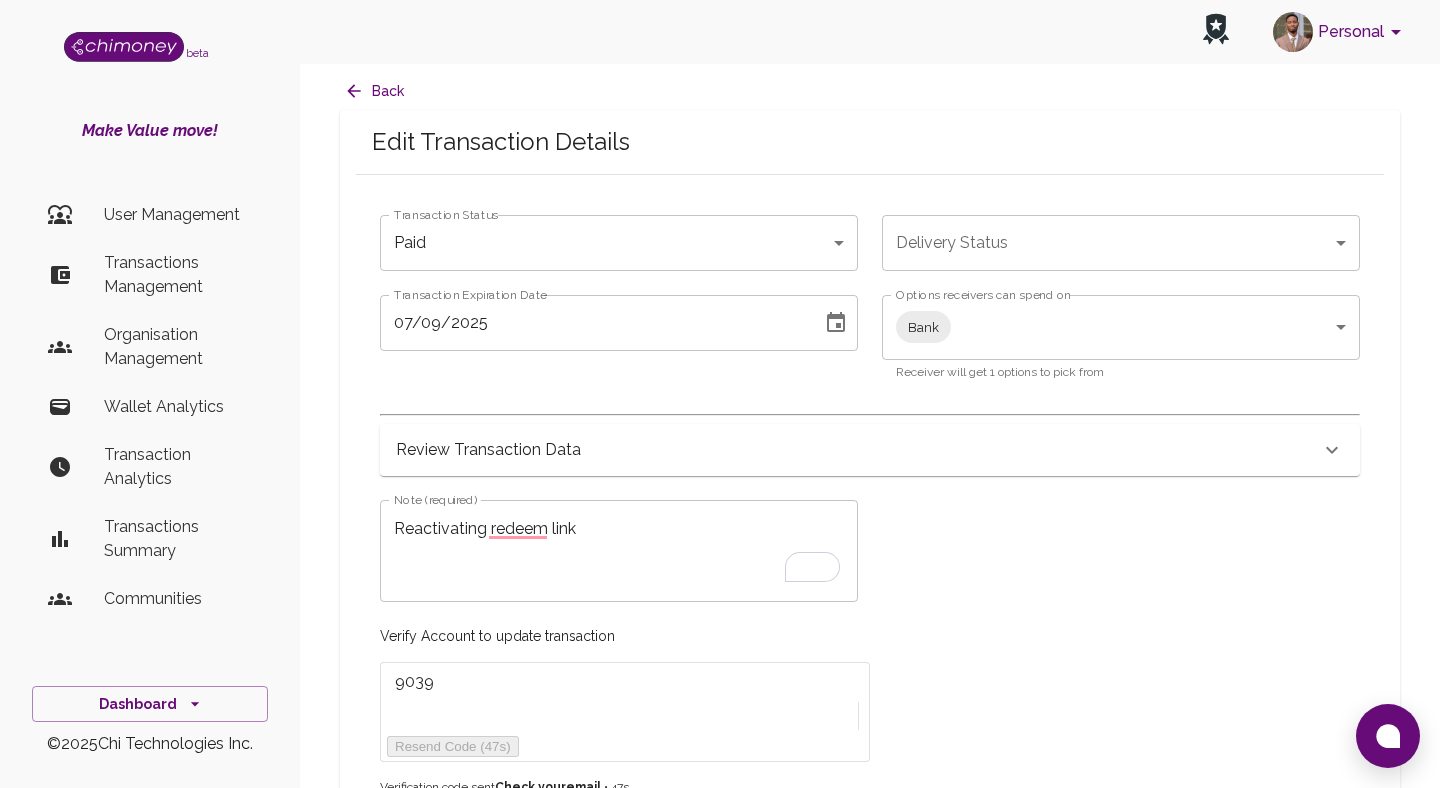 scroll, scrollTop: 62, scrollLeft: 0, axis: vertical 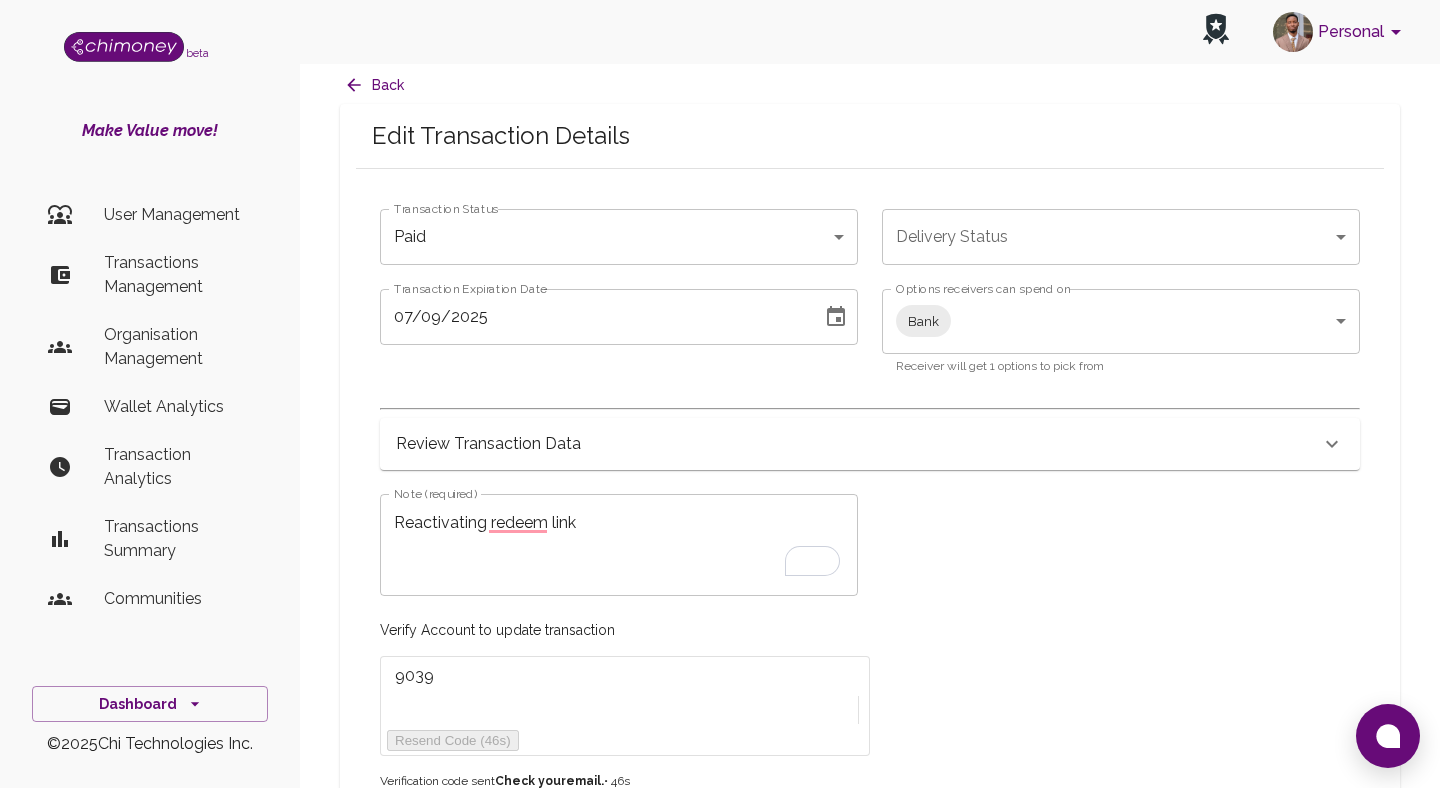 click on "Update Transaction" at bounding box center [446, 804] 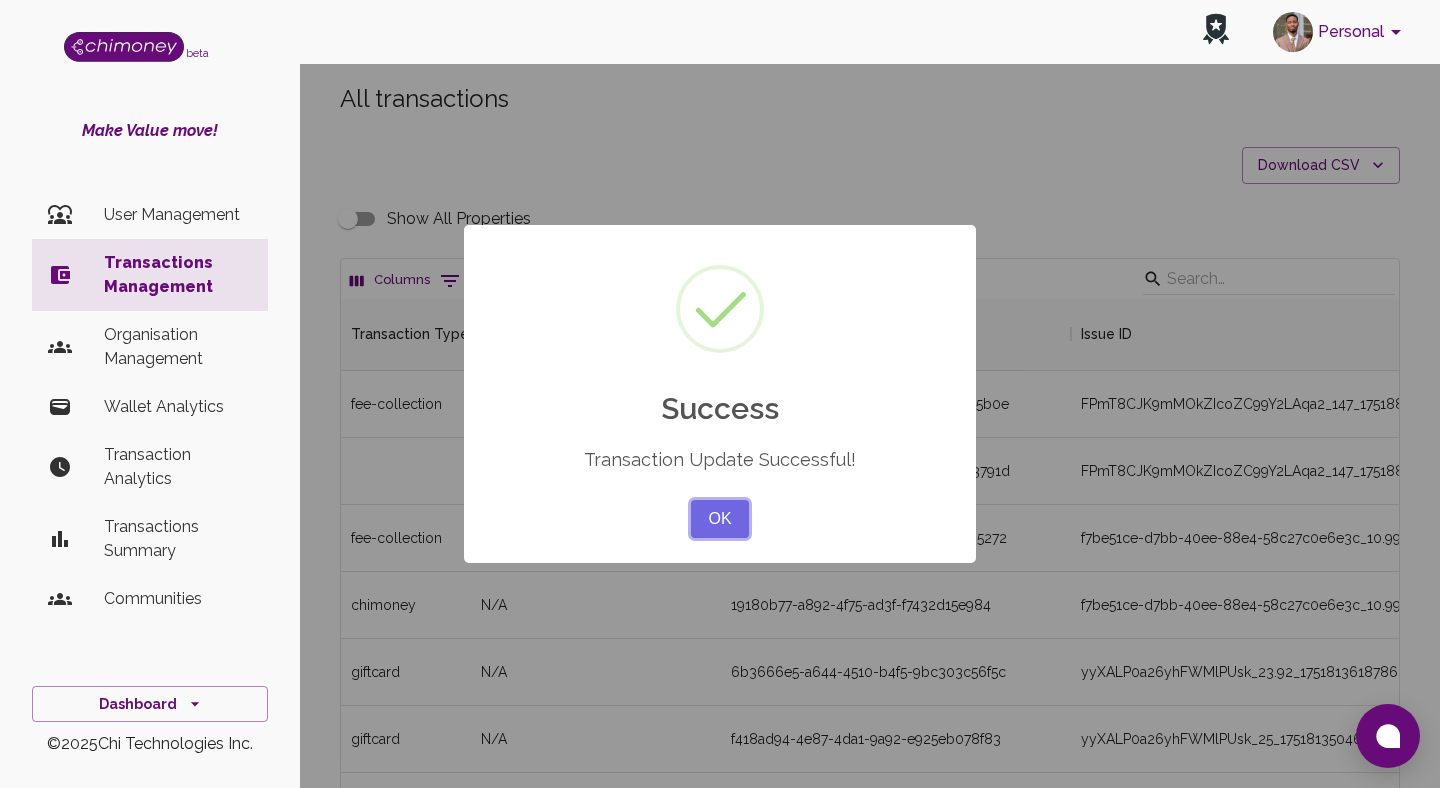 scroll, scrollTop: 0, scrollLeft: 0, axis: both 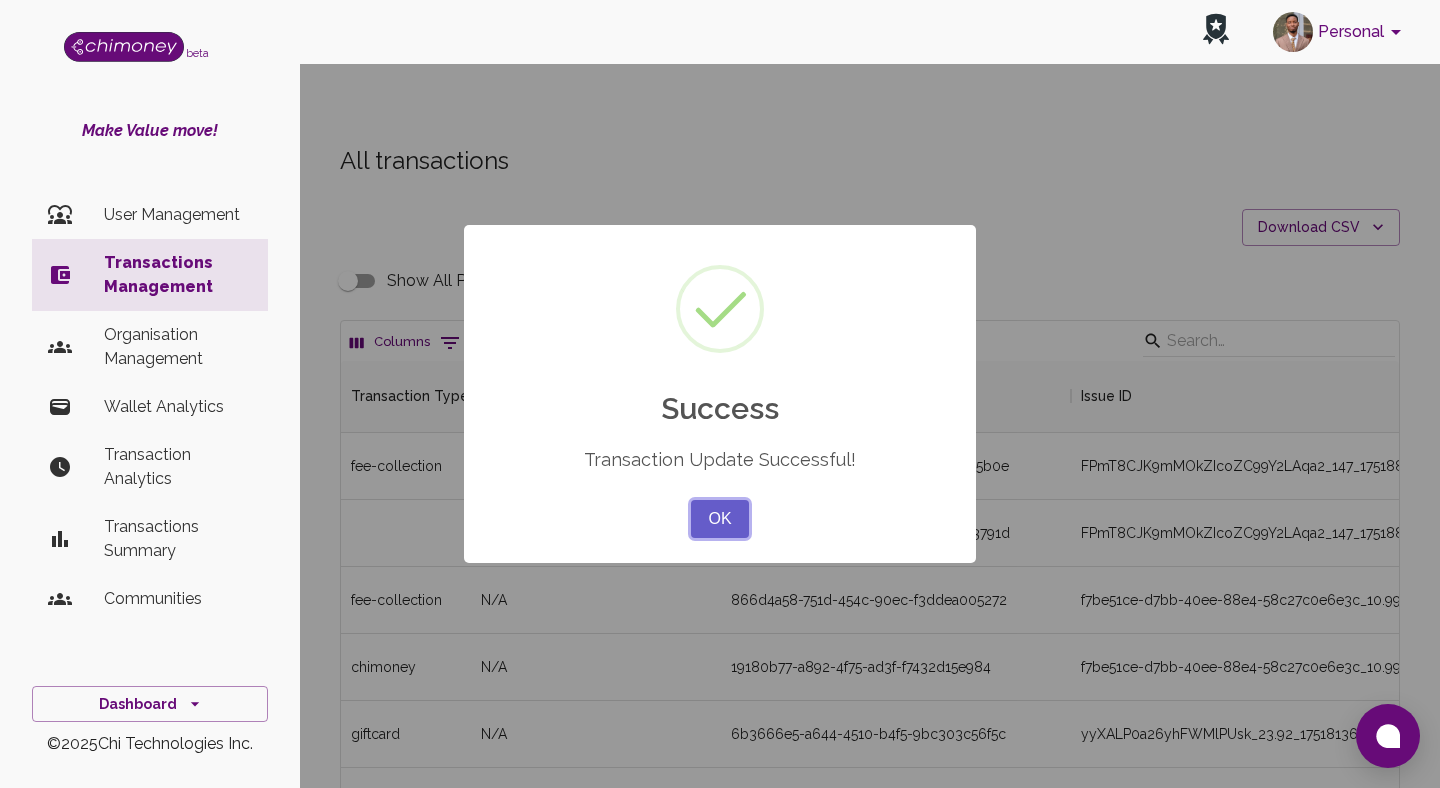 click on "OK" at bounding box center (720, 519) 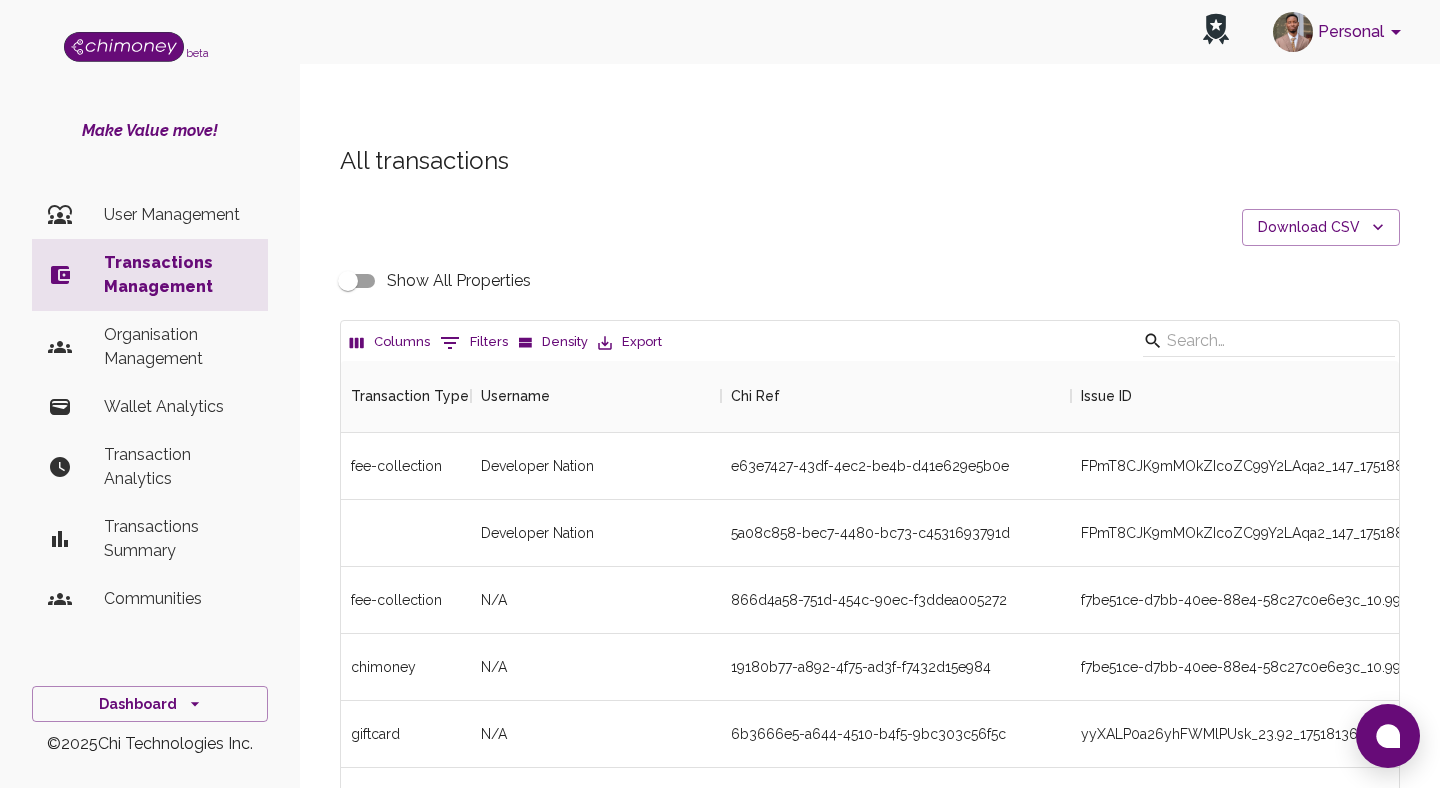 click at bounding box center [450, 343] 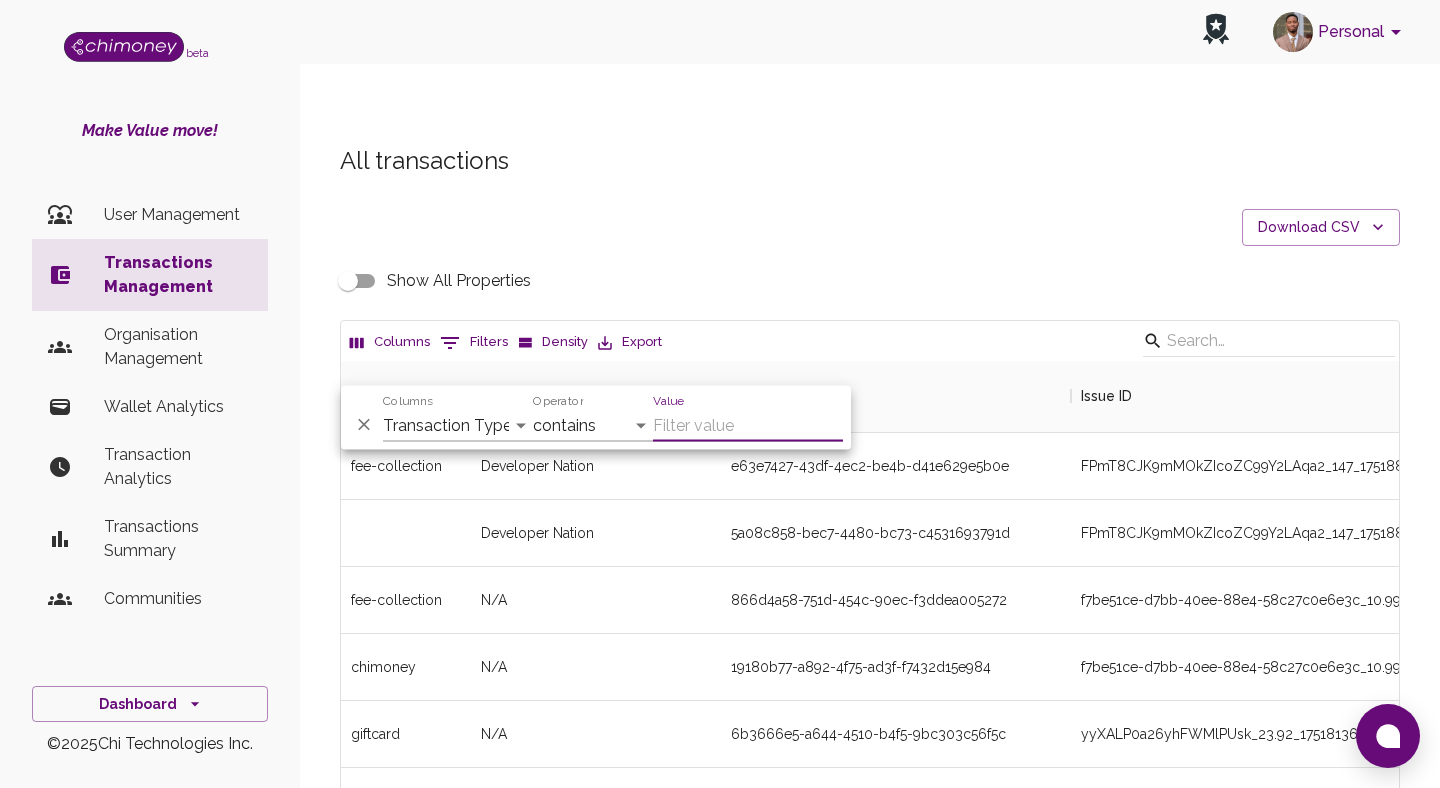click on "0 Filters" at bounding box center (474, 343) 